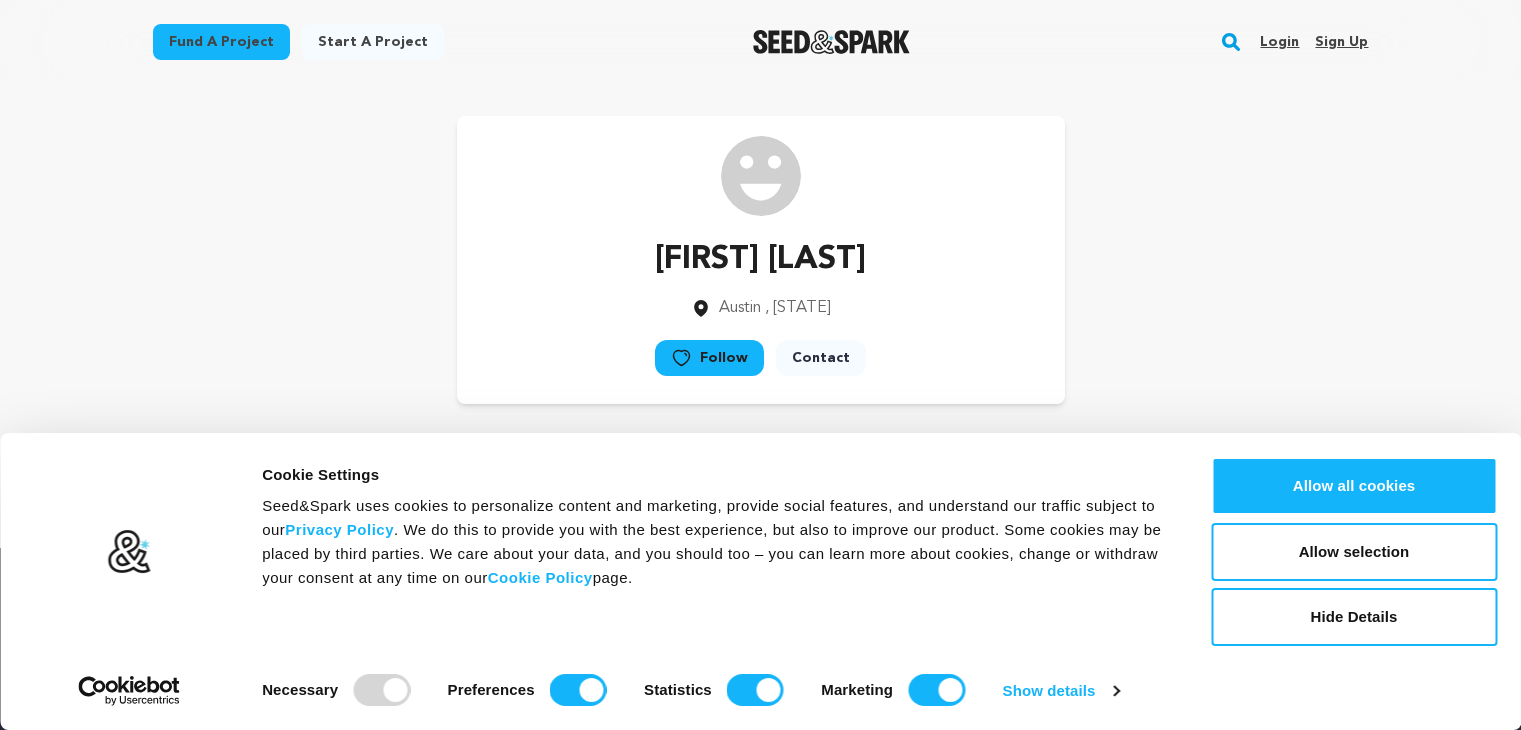 scroll, scrollTop: 0, scrollLeft: 0, axis: both 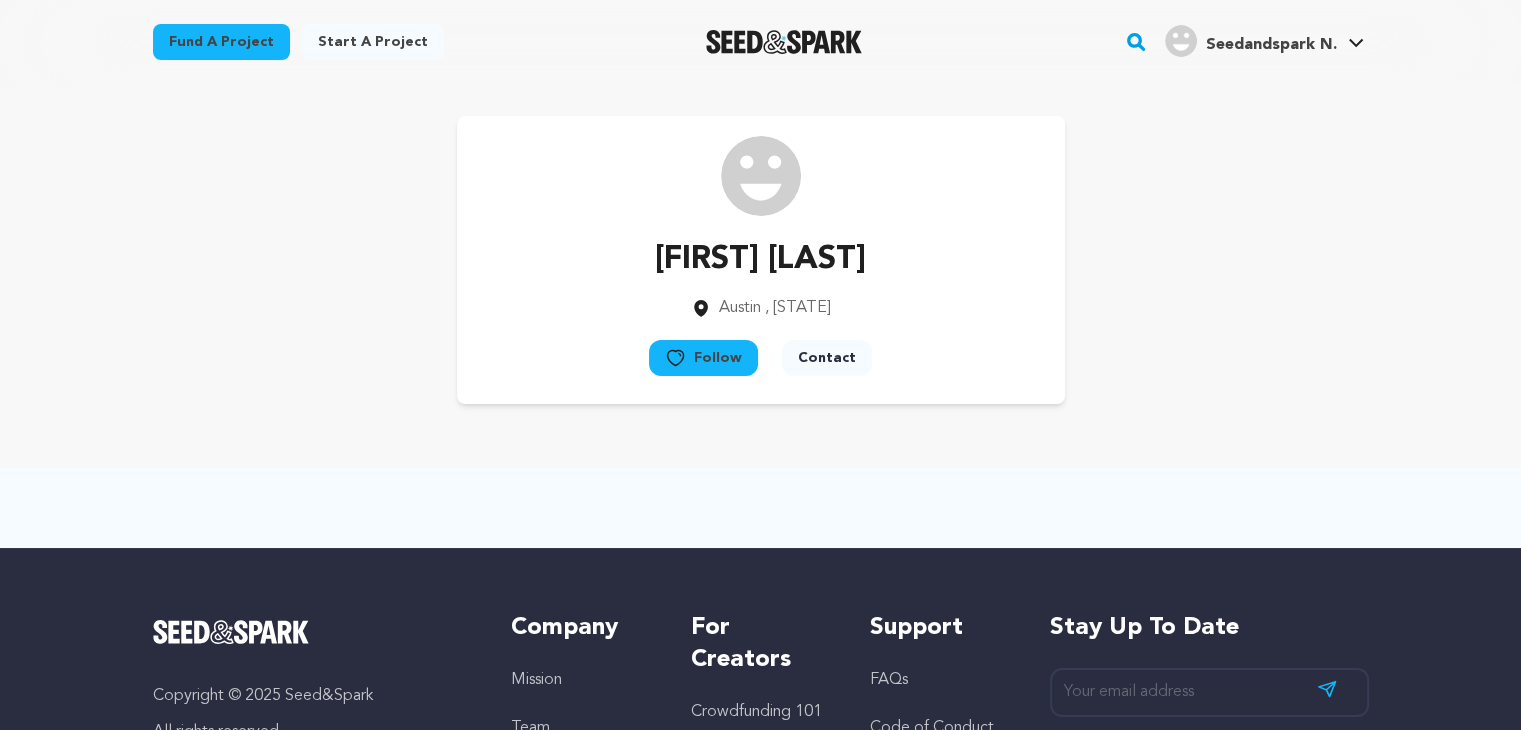click on "Seedandspark N." at bounding box center (1270, 45) 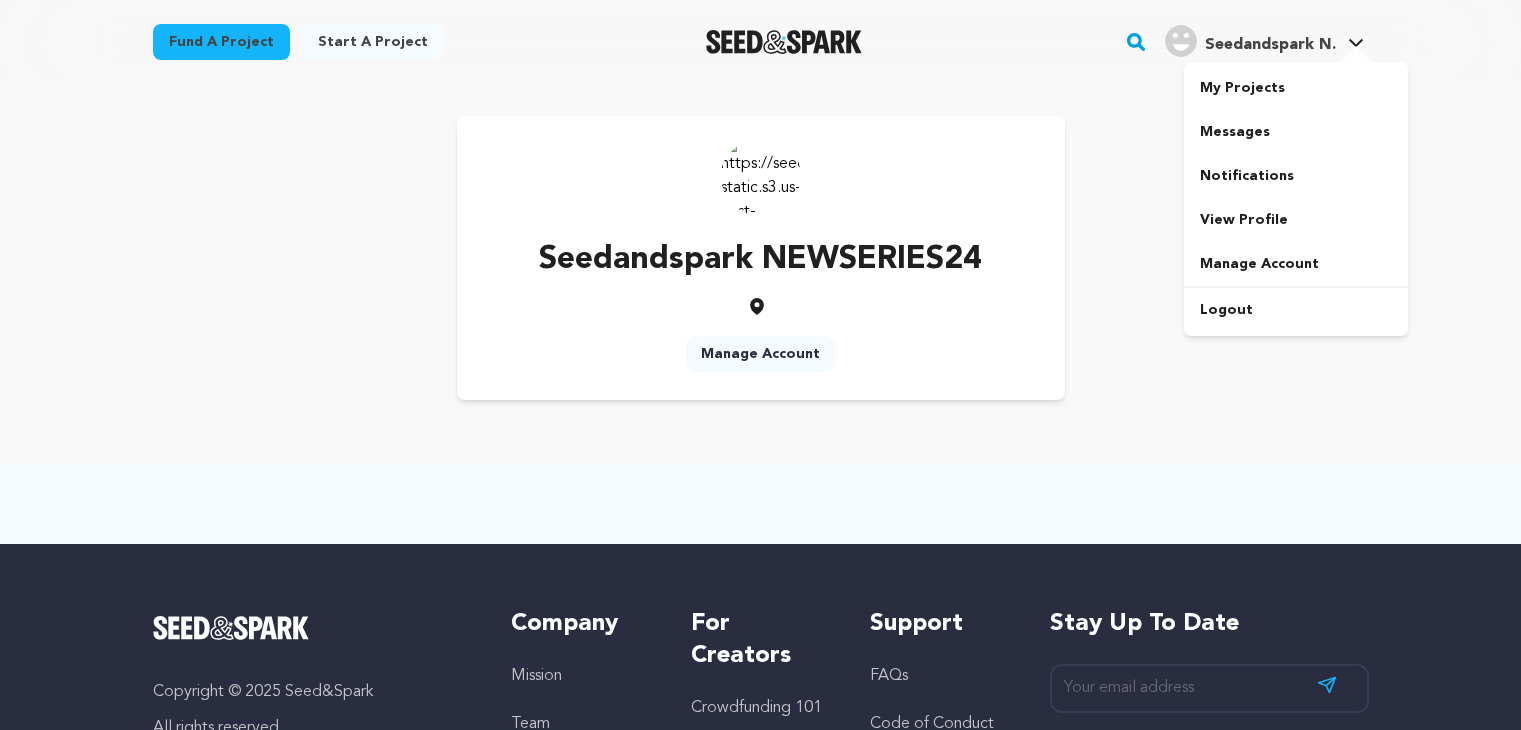 scroll, scrollTop: 0, scrollLeft: 0, axis: both 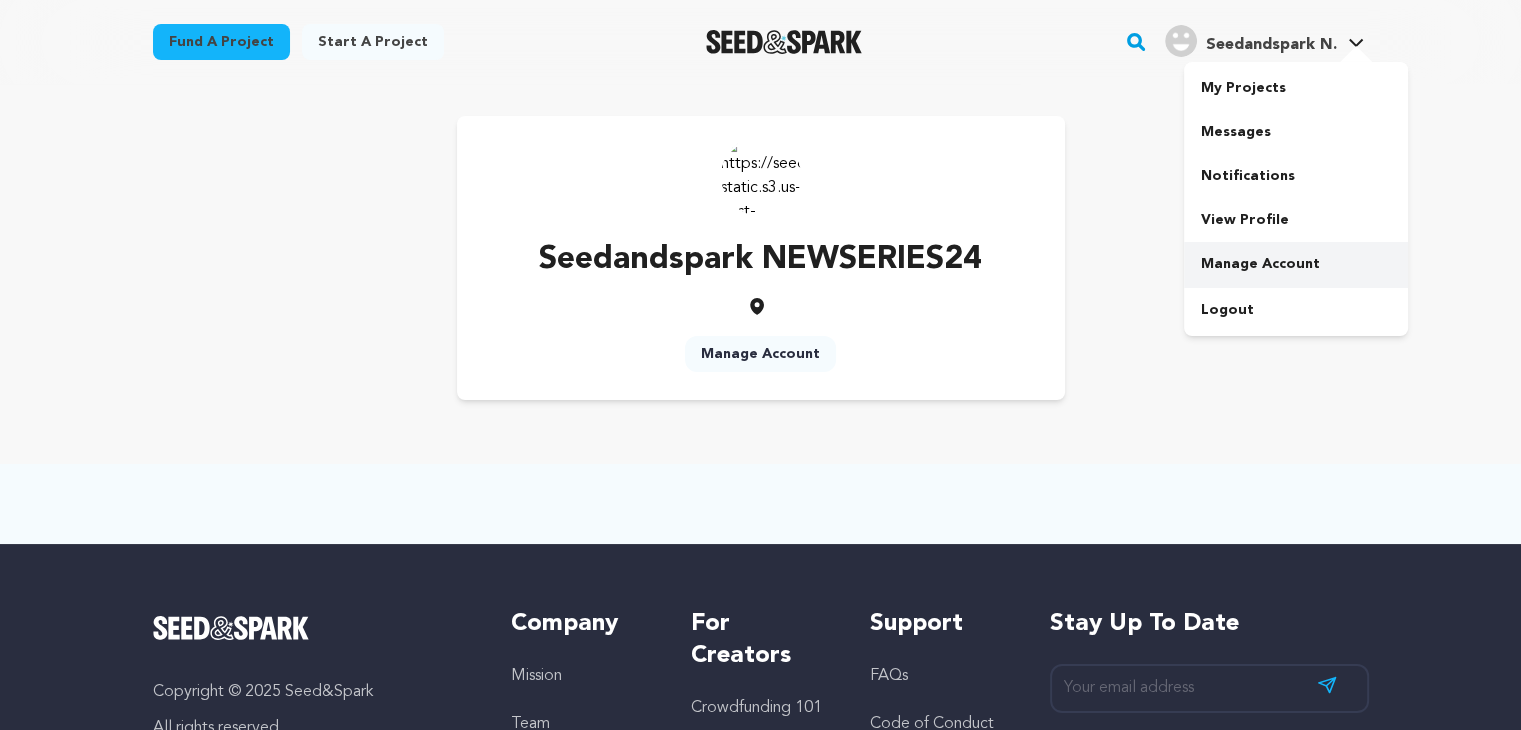 click on "Manage Account" at bounding box center [1296, 264] 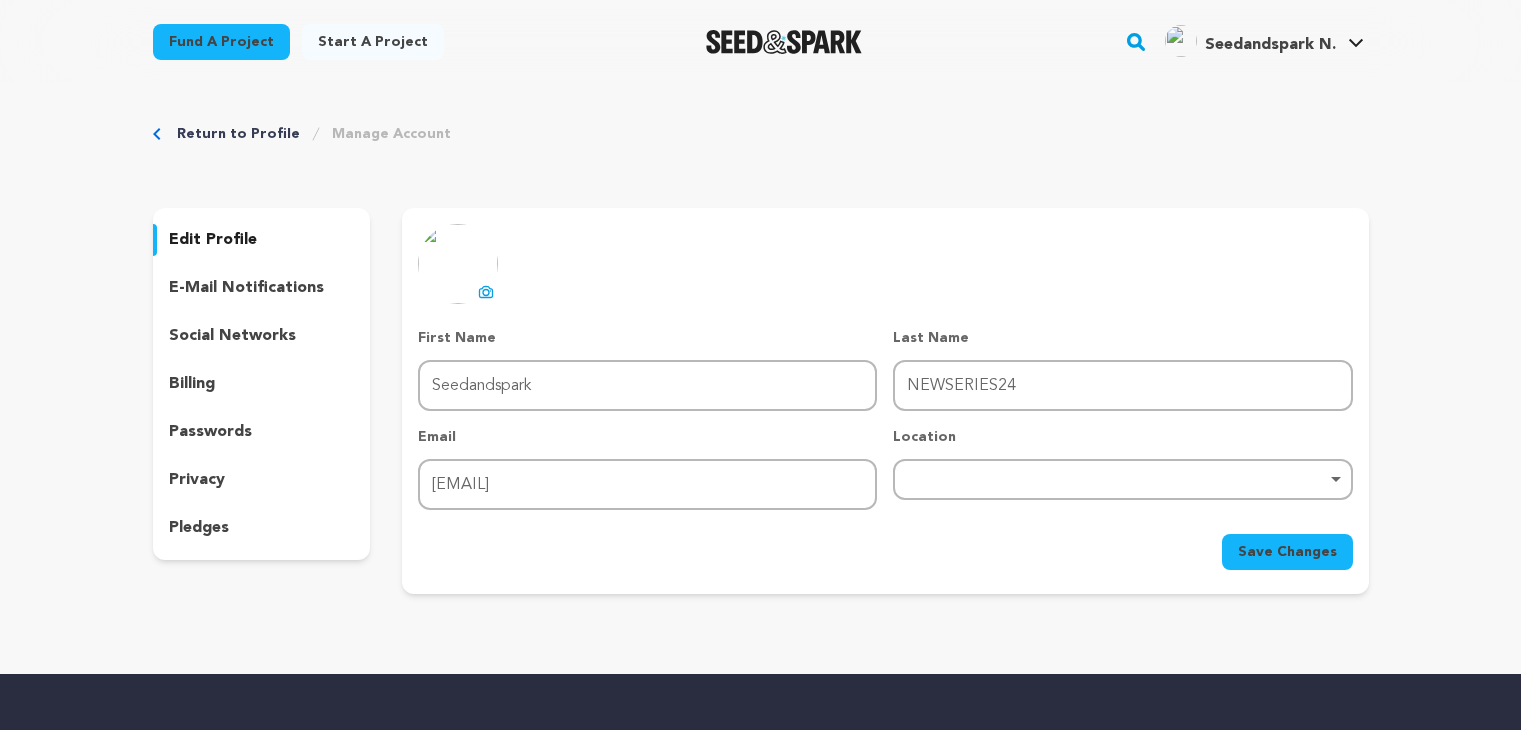 scroll, scrollTop: 0, scrollLeft: 0, axis: both 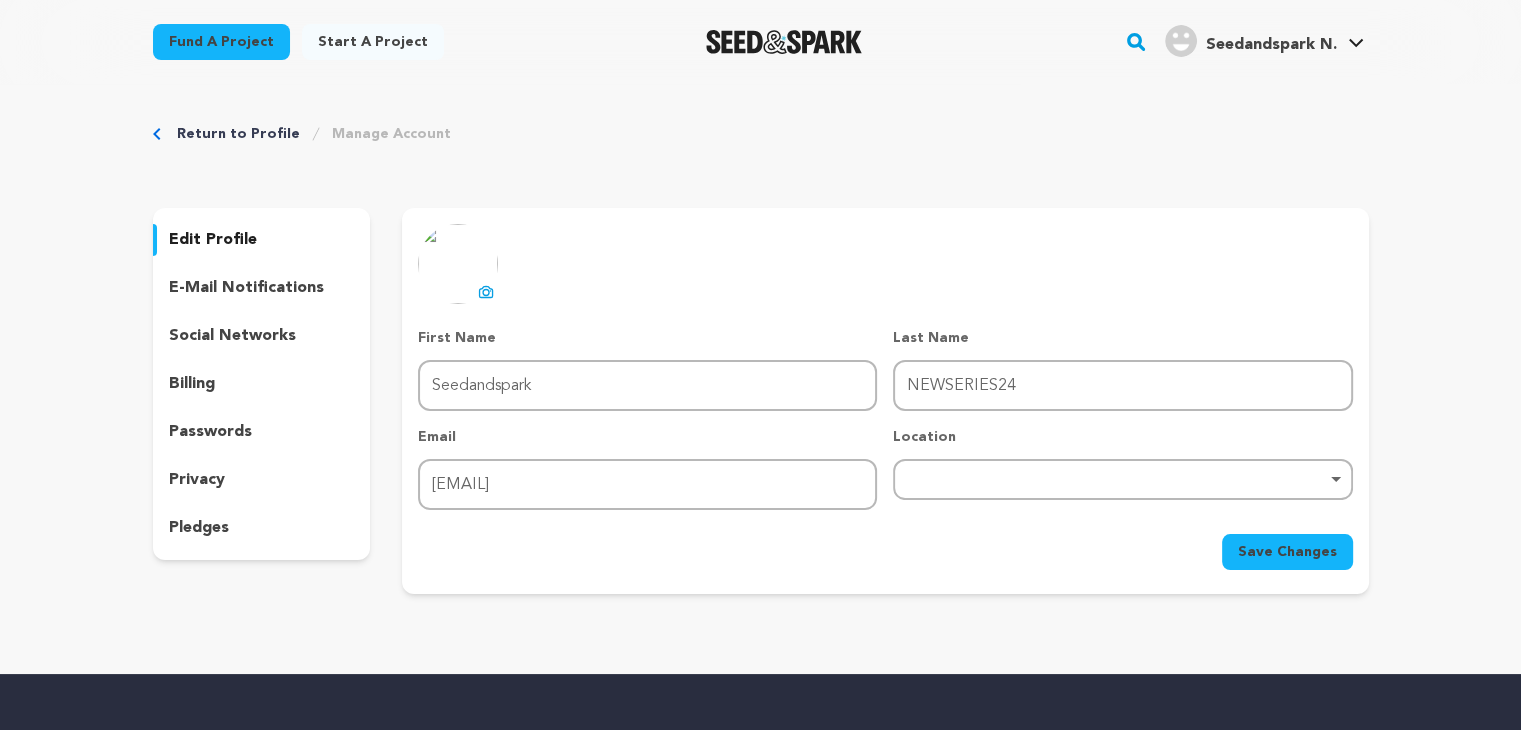click 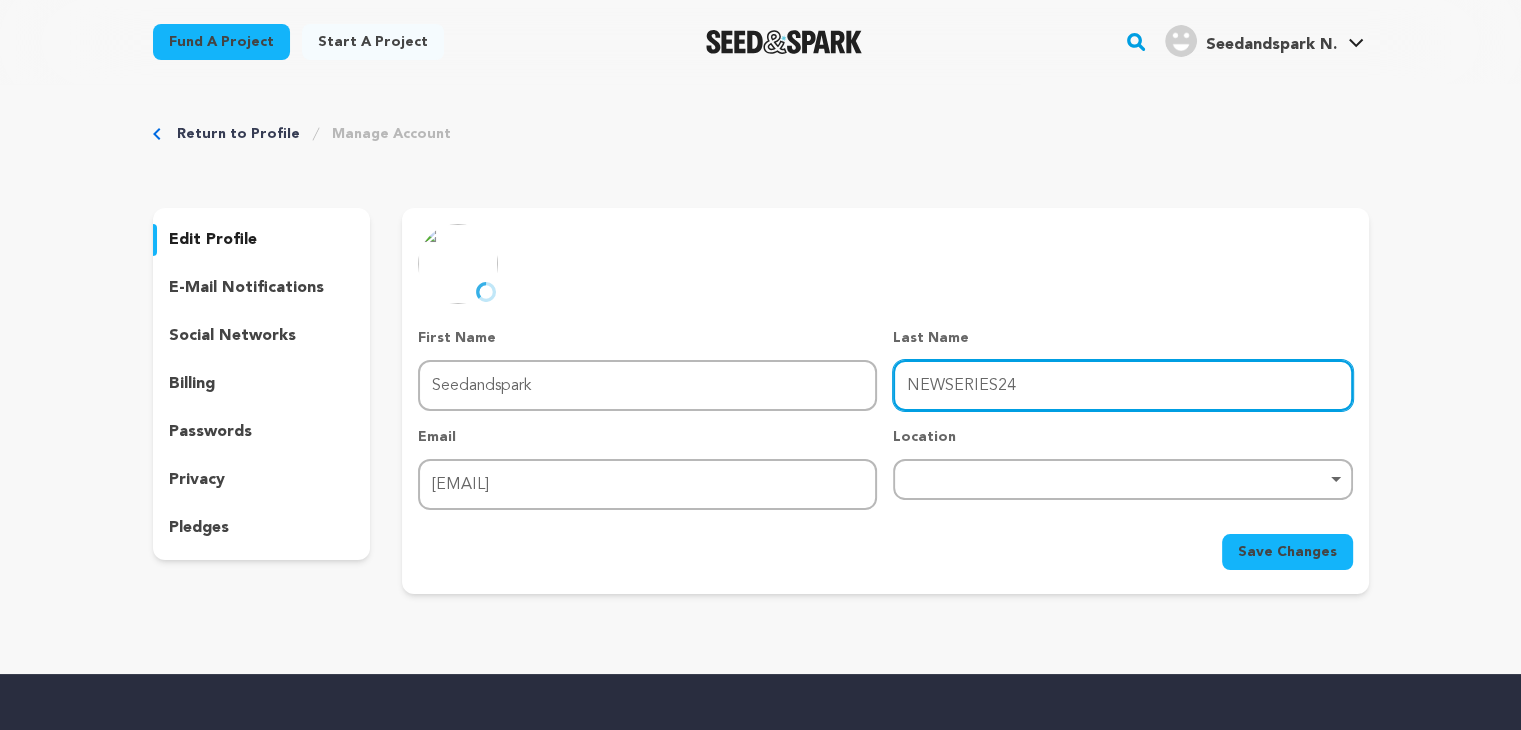 click on "NEWSERIES24" at bounding box center (1122, 385) 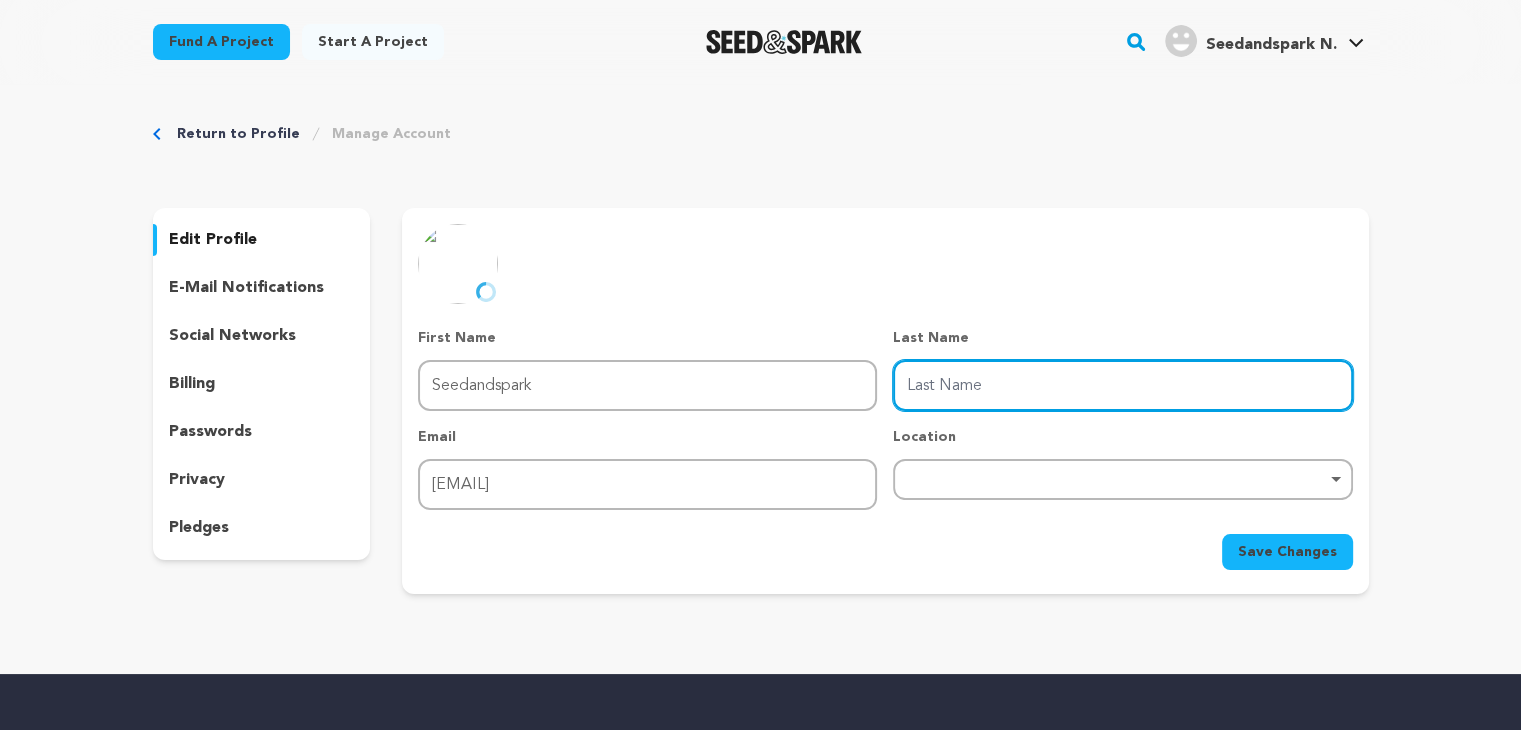 type 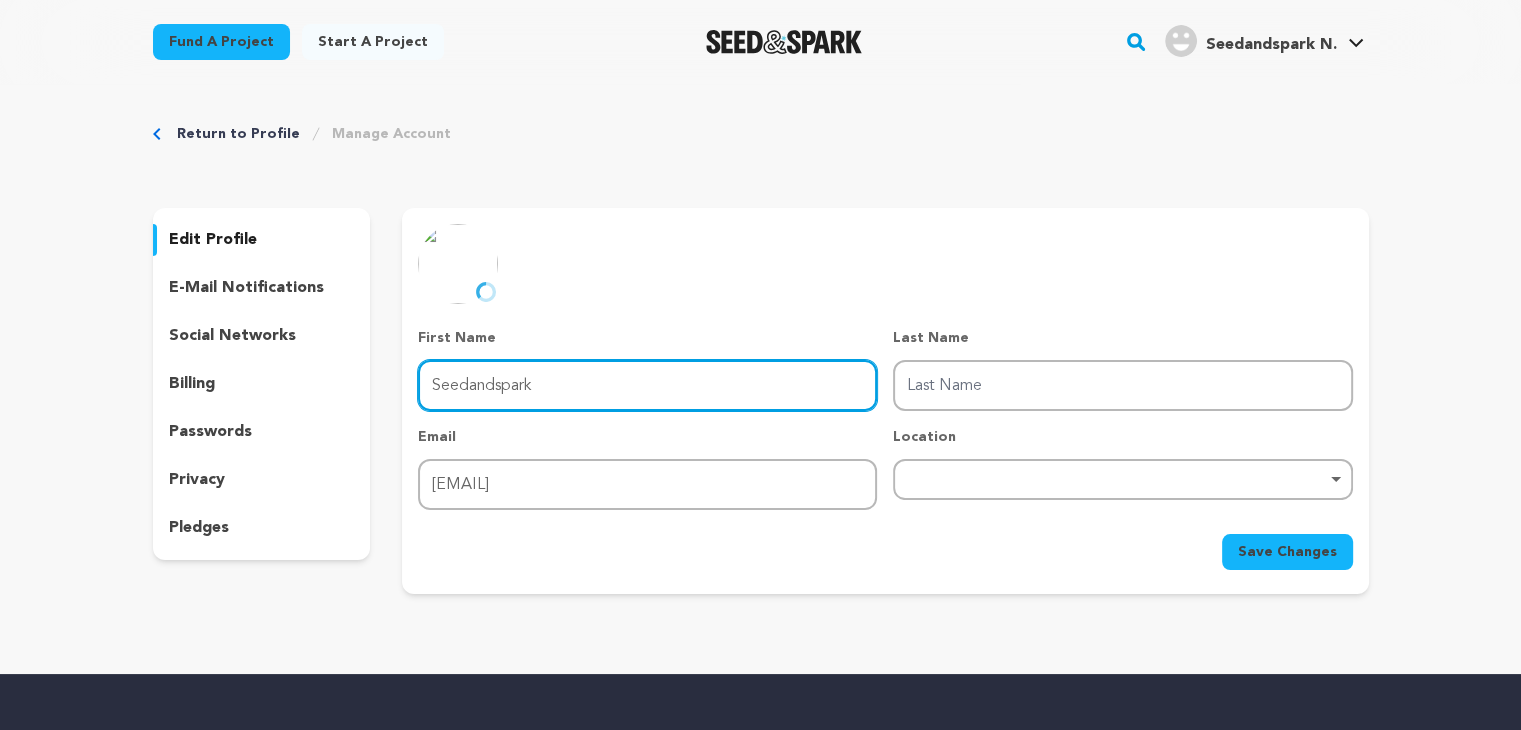 click on "Seedandspark" at bounding box center [647, 385] 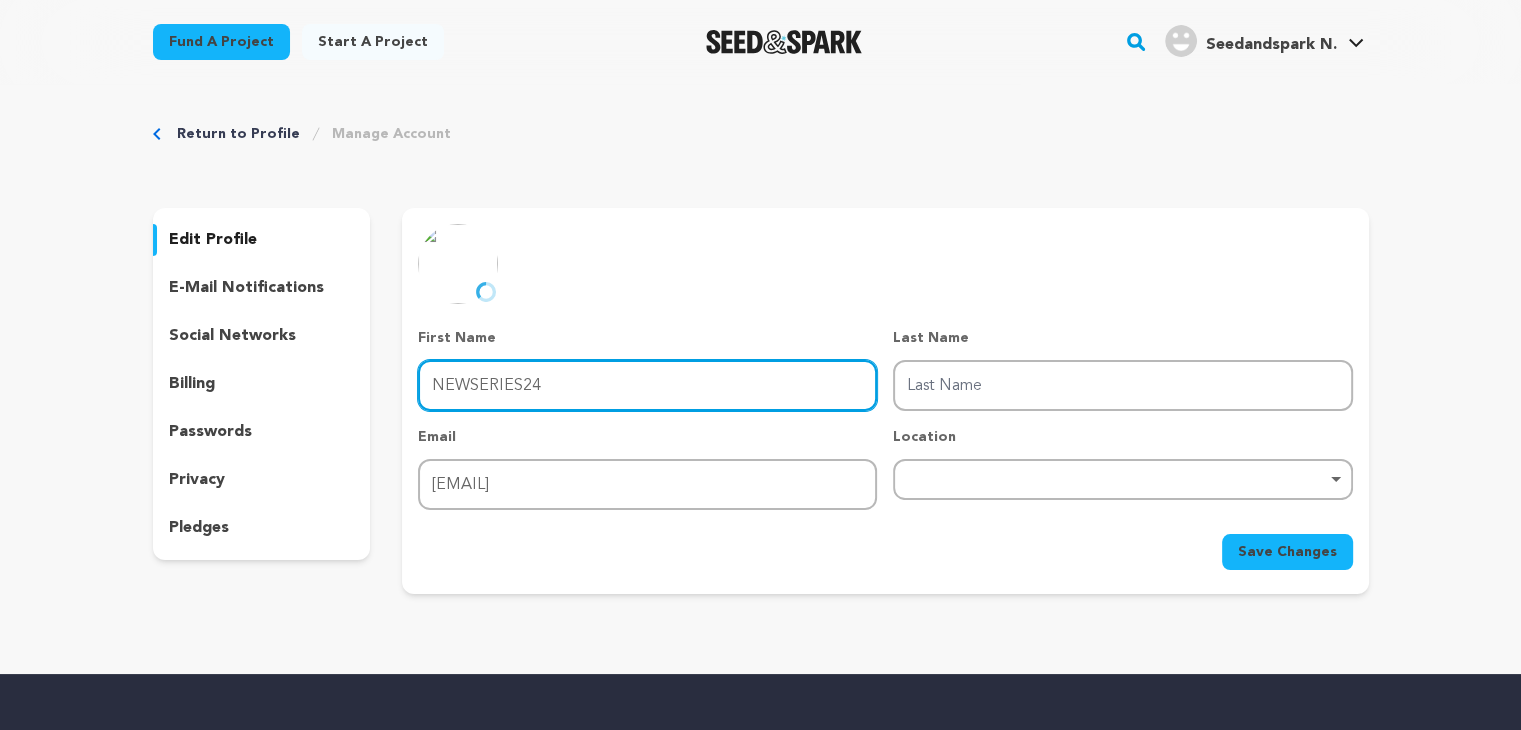 type on "NEWSERIES24" 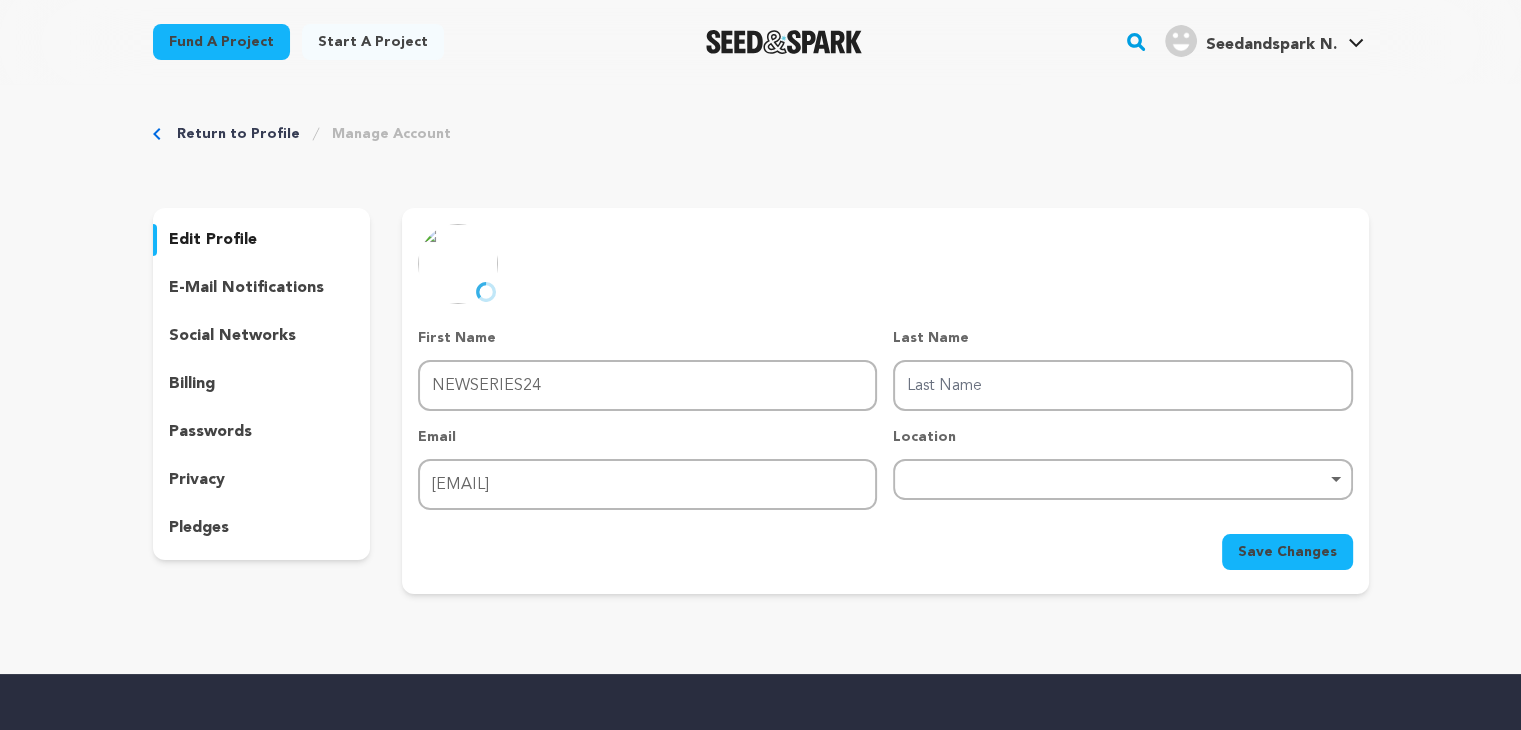 click on "Save Changes" at bounding box center (885, 552) 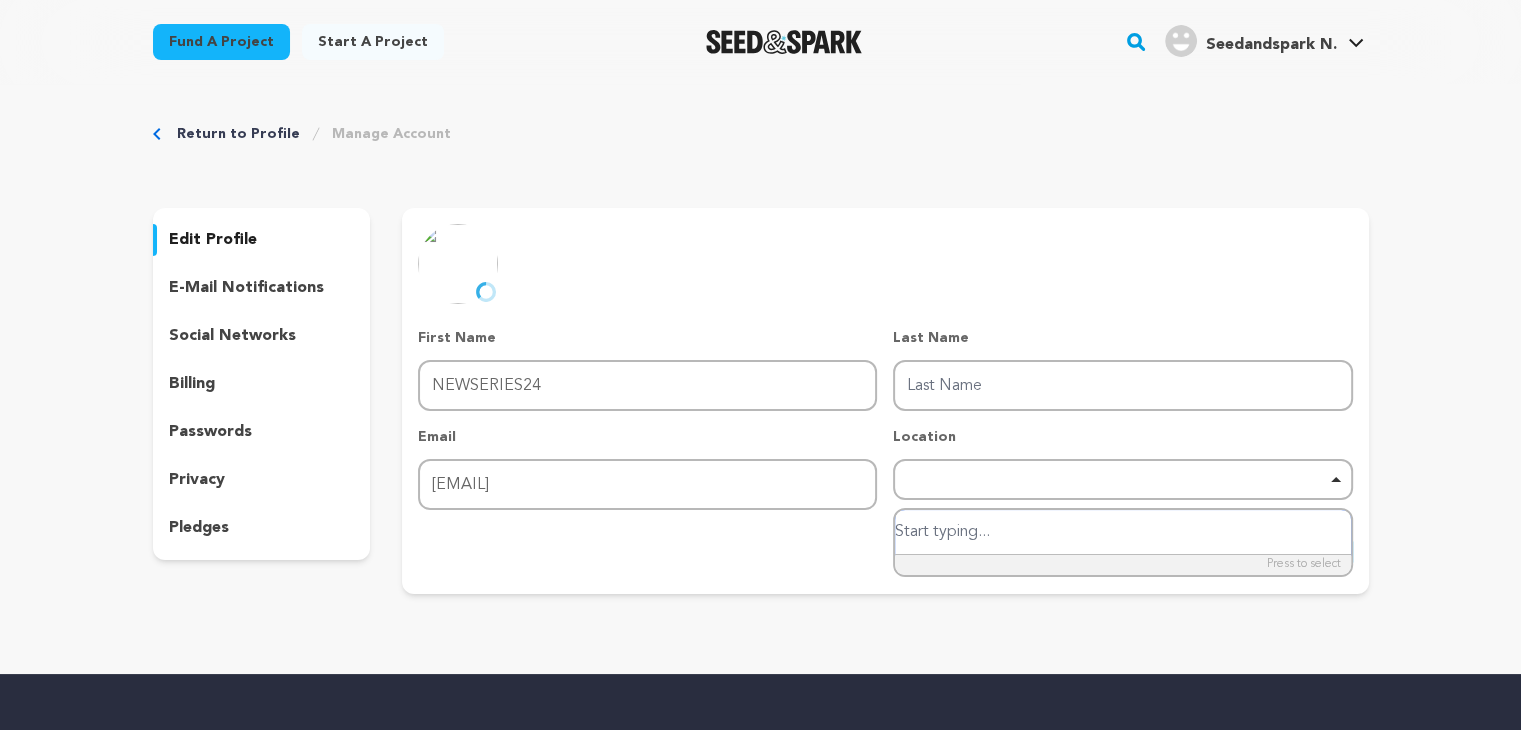 click at bounding box center [1122, 532] 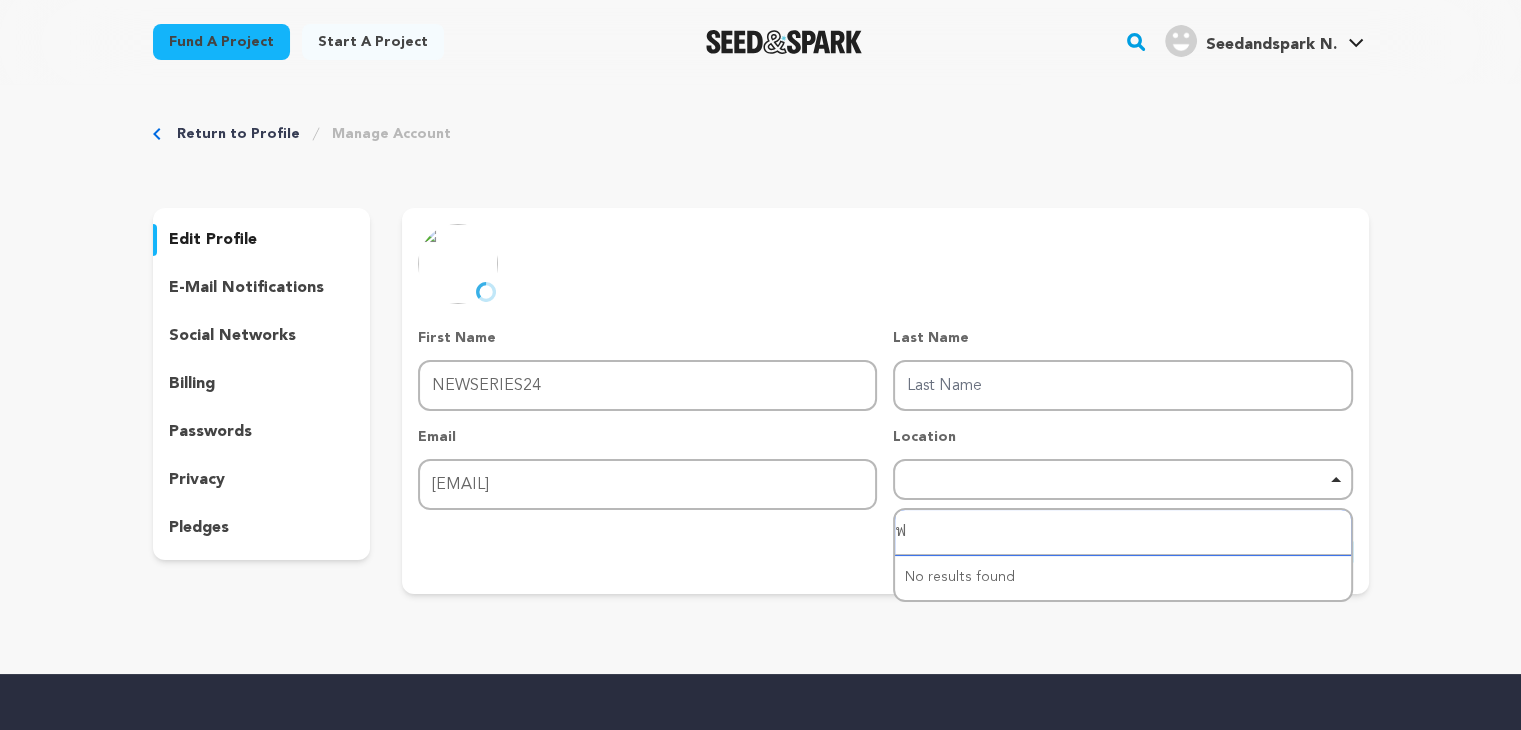 type on "ฺ" 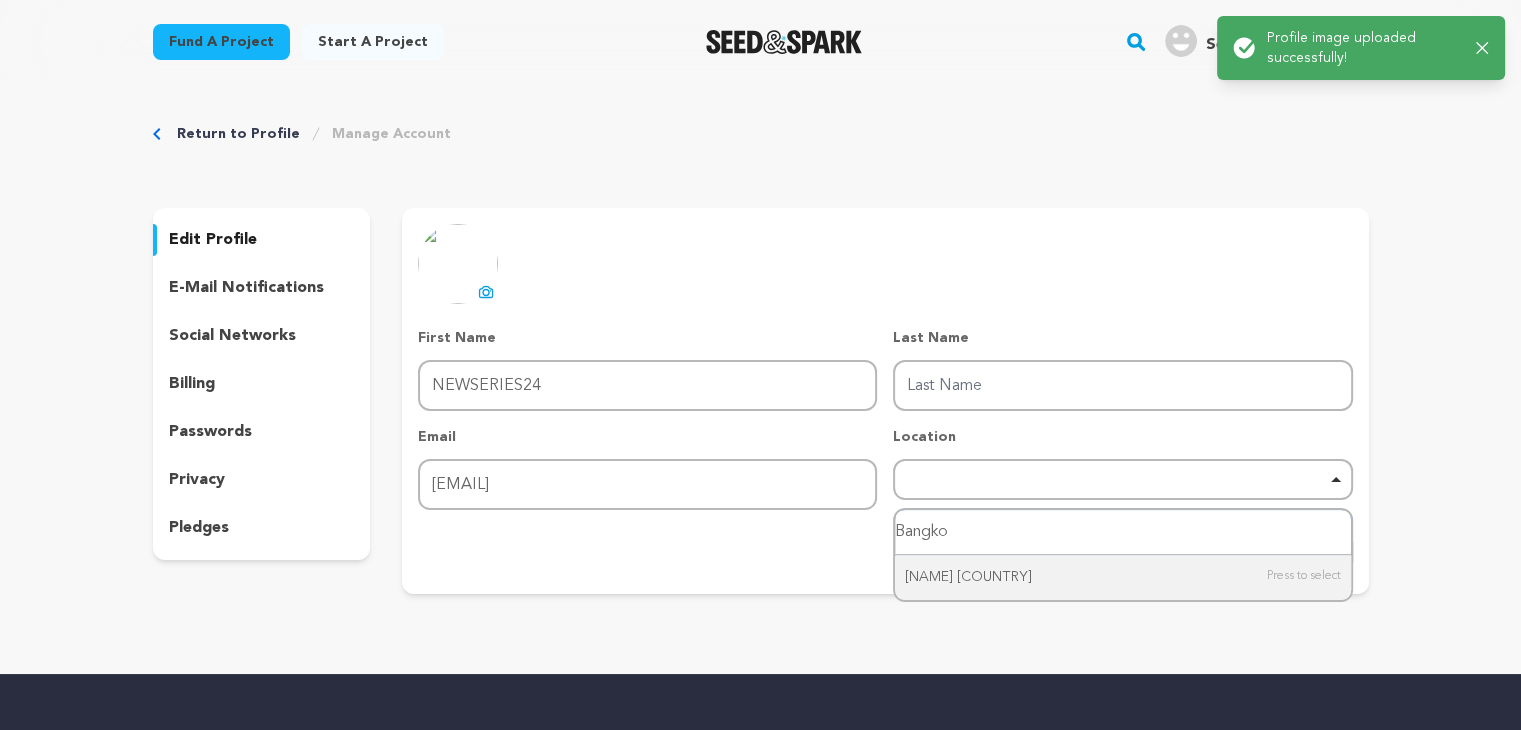 type on "[CITY]" 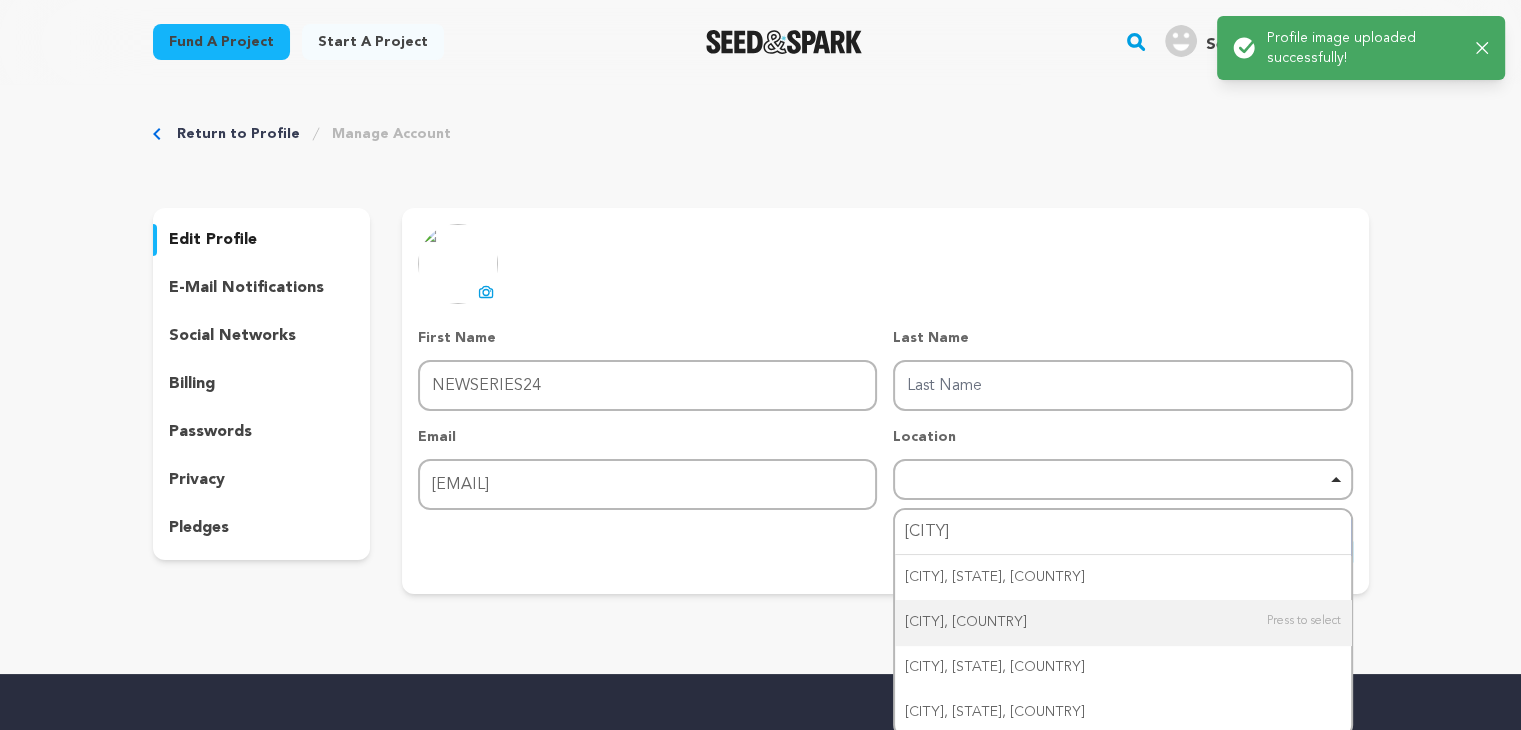 type 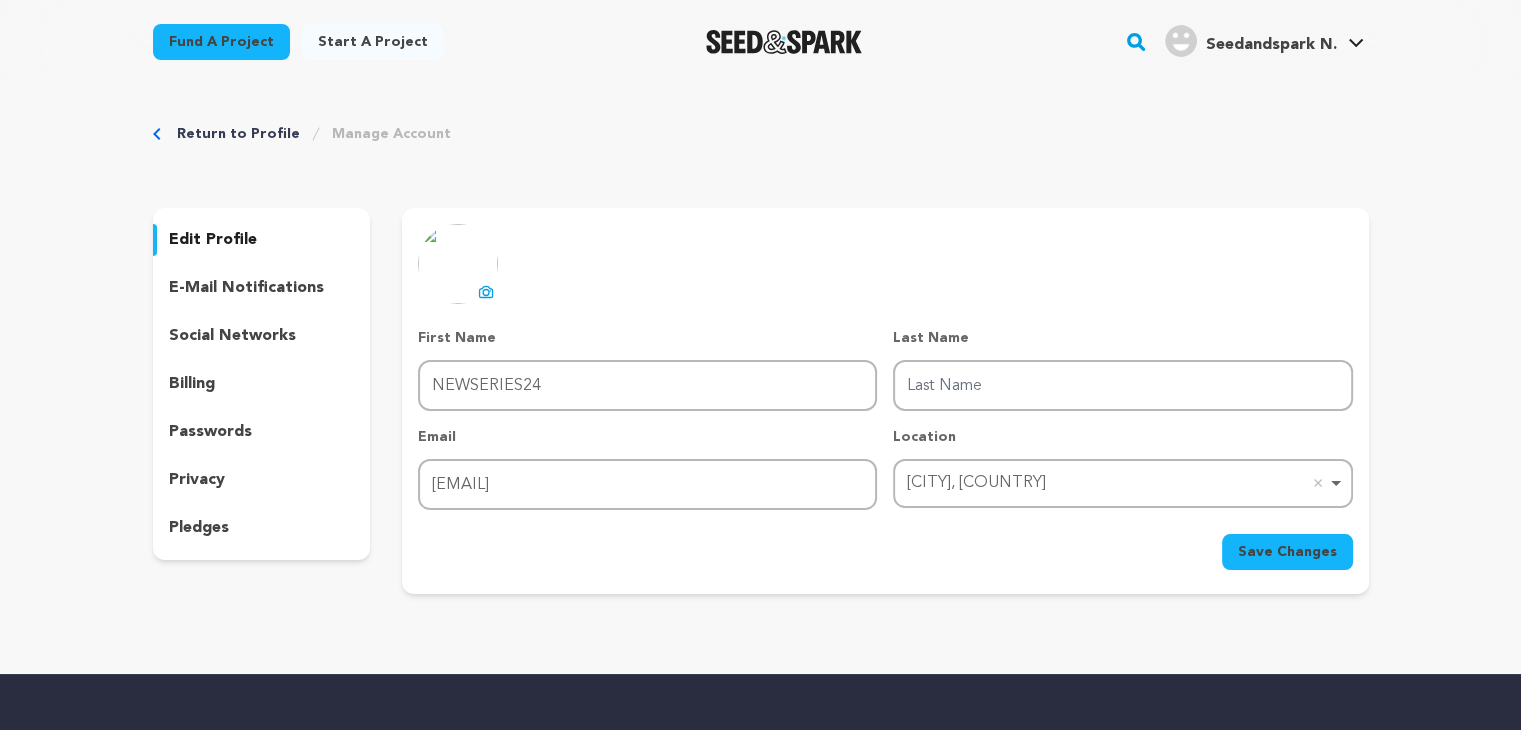 click on "Save Changes" at bounding box center [1287, 552] 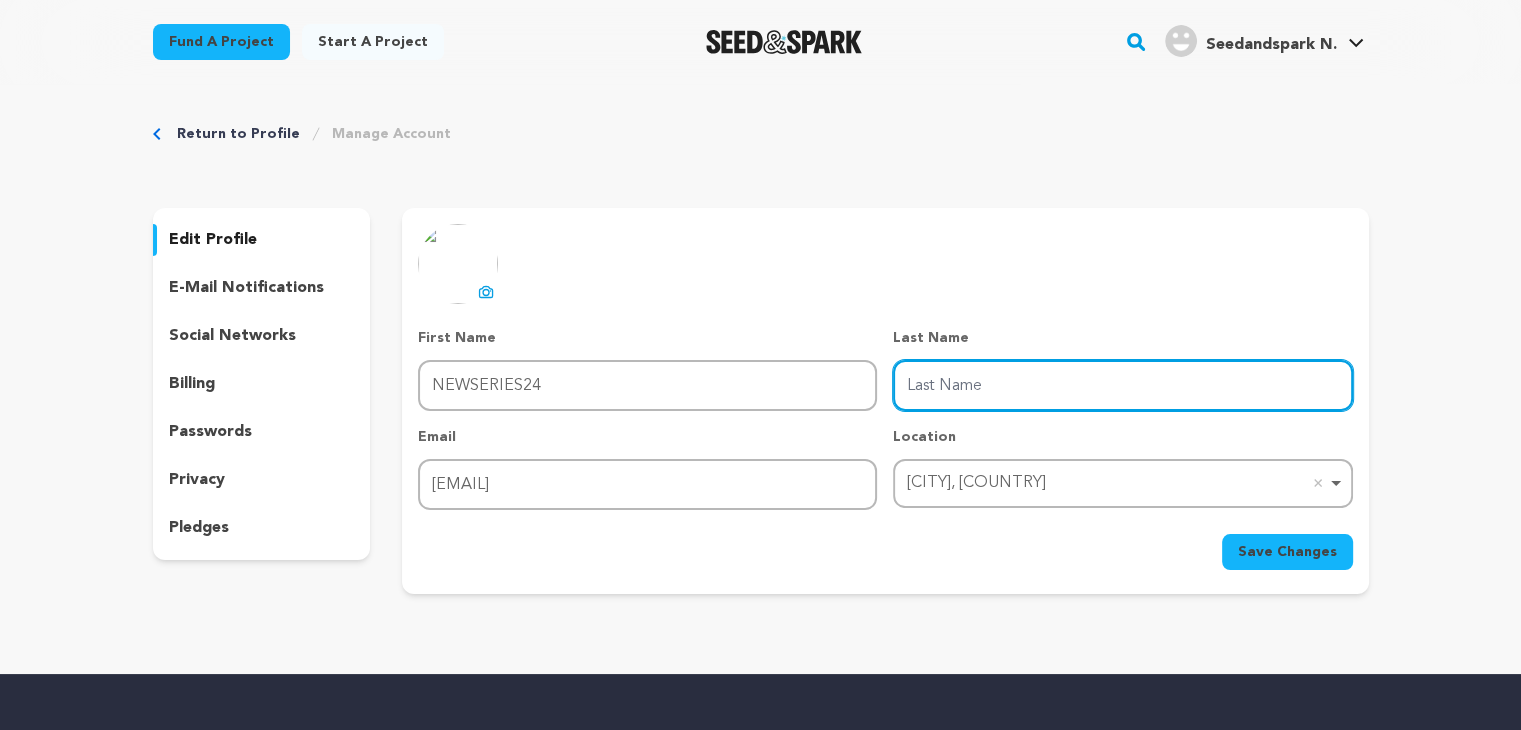 click on "Last Name" at bounding box center [1122, 385] 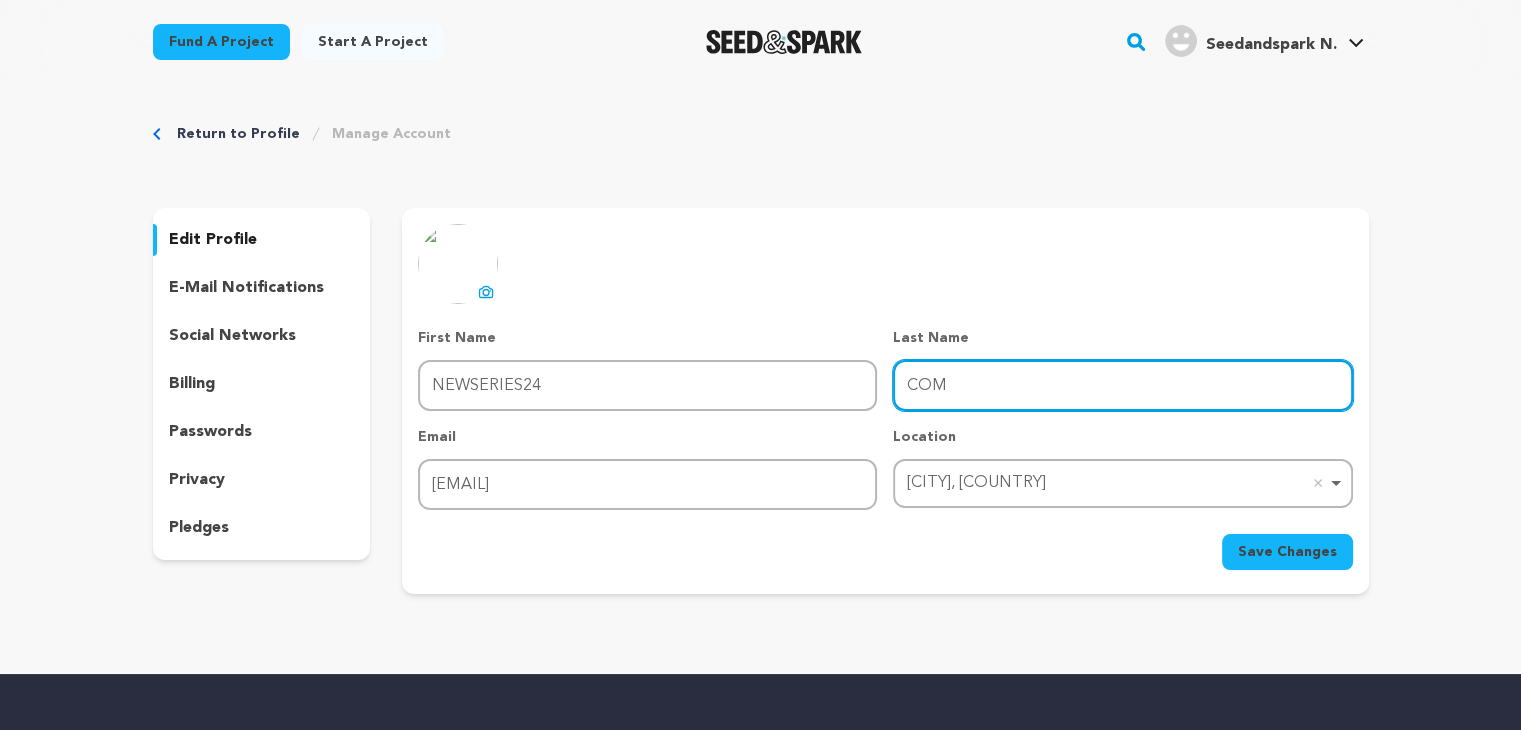 type on "COM" 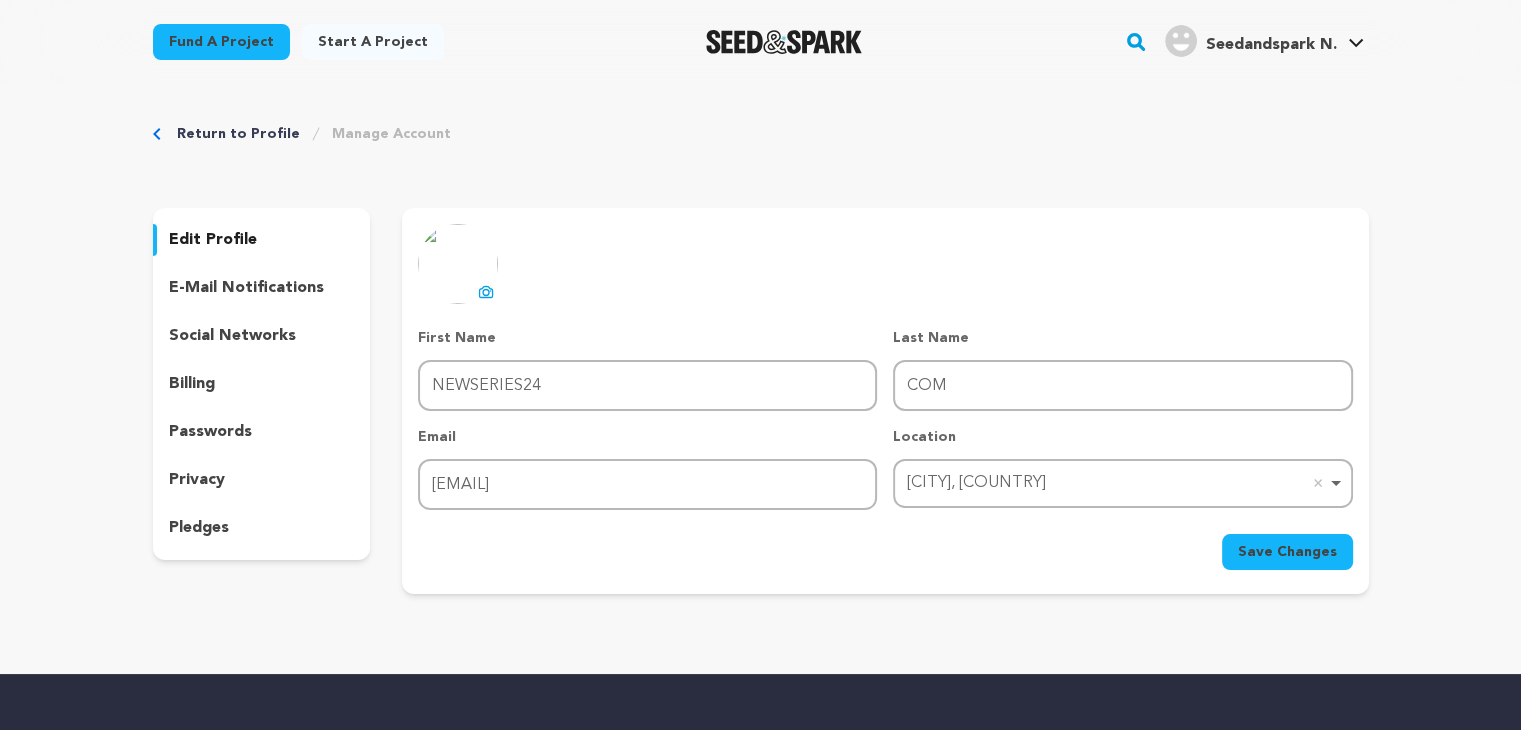 click on "uploading spinner
upload profile image
First Name
First Name
NEWSERIES24
Last Name
Last Name
COM
Email
Email
newseries24com@gmail.com
Location
Bangkok, Thailand Bangkok, Thailand Remove item   ทเลมเซน Algeria Bangalore, Karnataka, India Bangkok, Thailand Bangkok, Thailand Bangor, ME, USA Bangor, ME, USA Bangor, MI, USA" at bounding box center (885, 397) 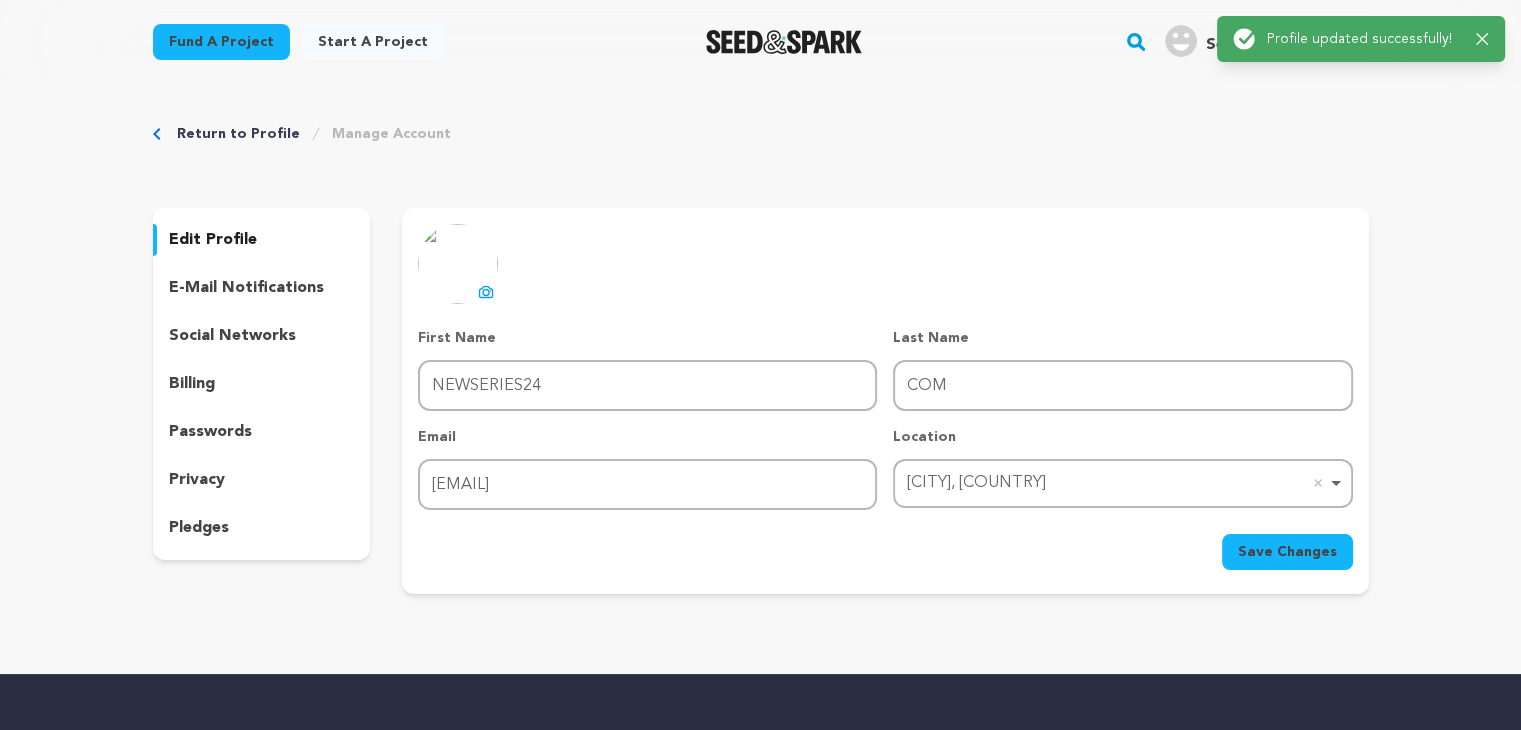 click on "e-mail notifications" at bounding box center [246, 288] 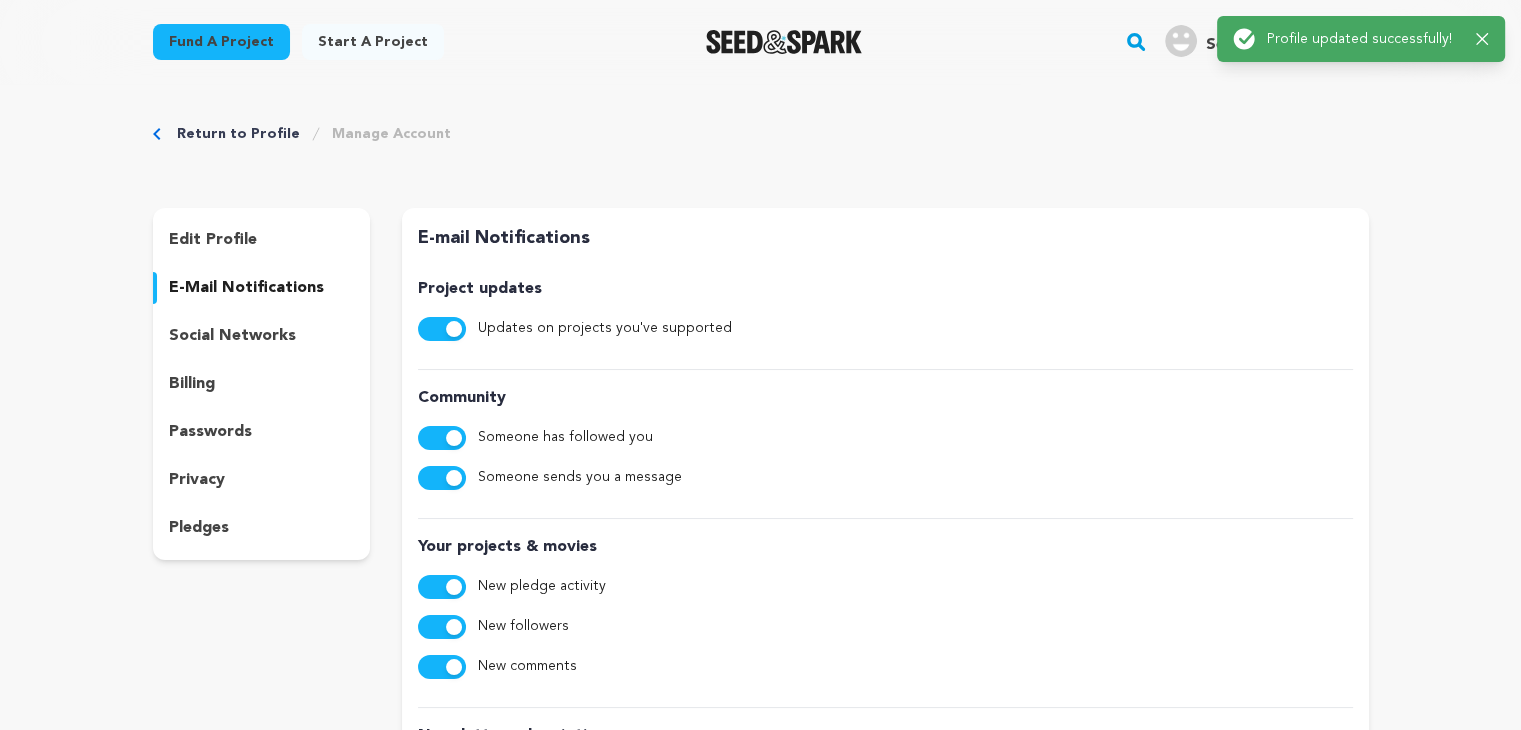 click at bounding box center (442, 329) 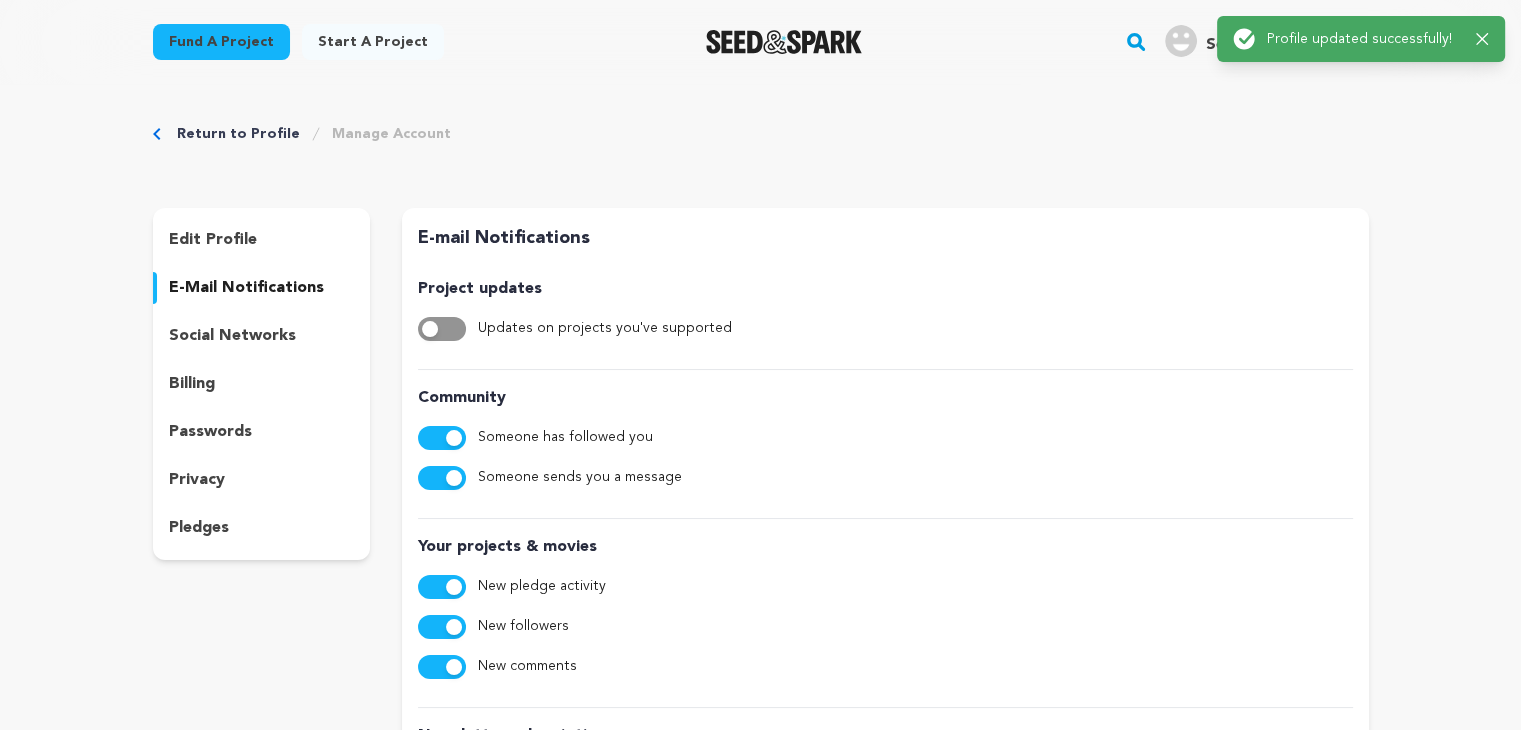 click at bounding box center (442, 438) 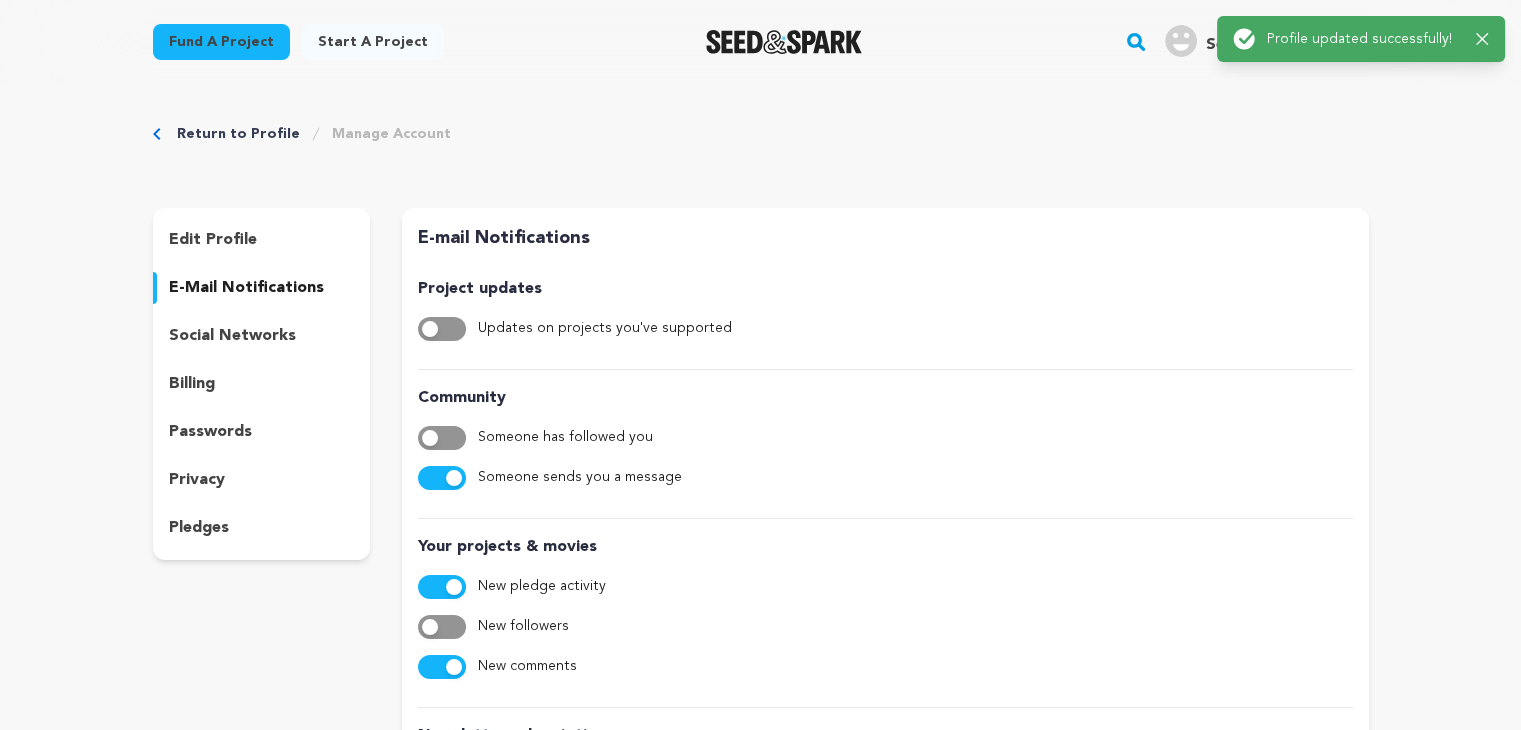 click at bounding box center [442, 478] 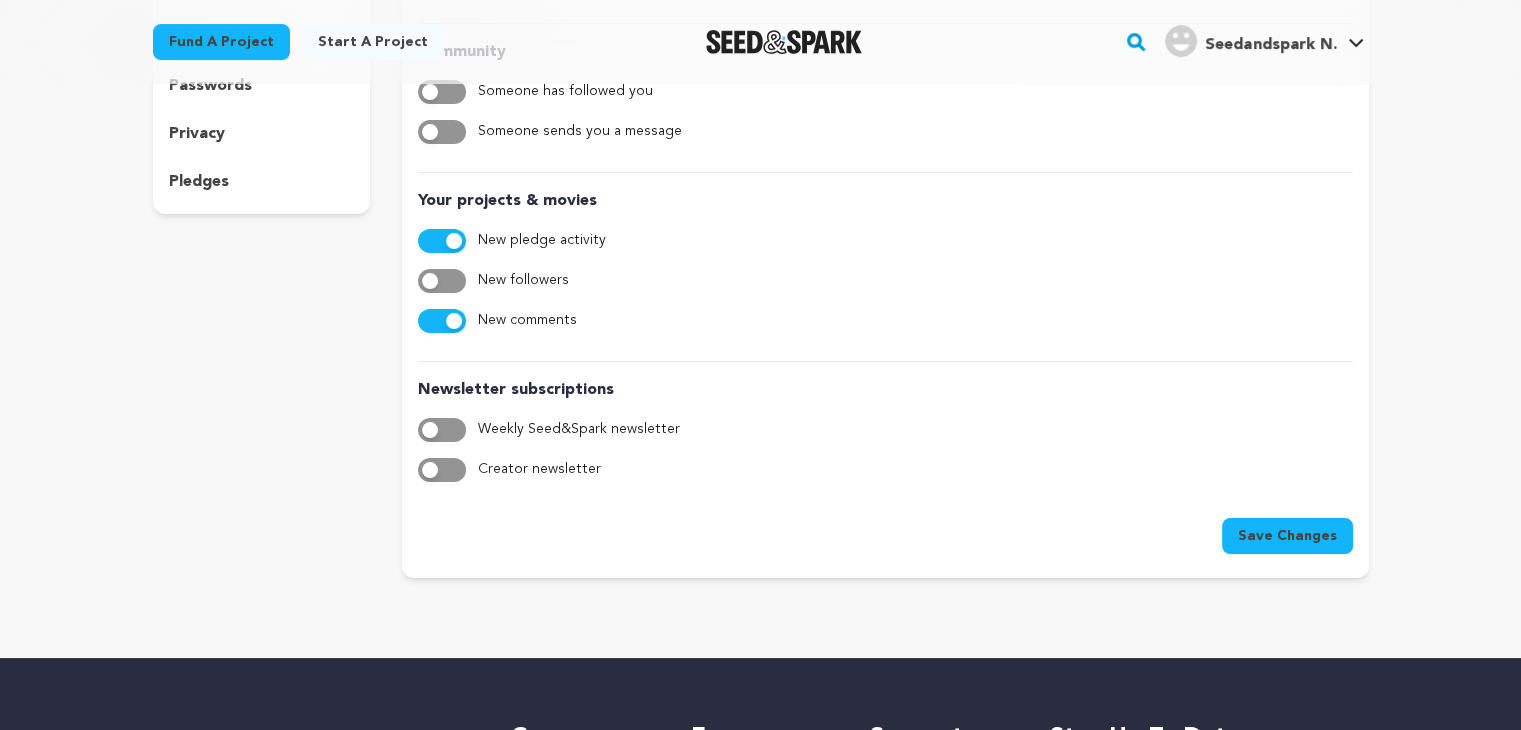 scroll, scrollTop: 400, scrollLeft: 0, axis: vertical 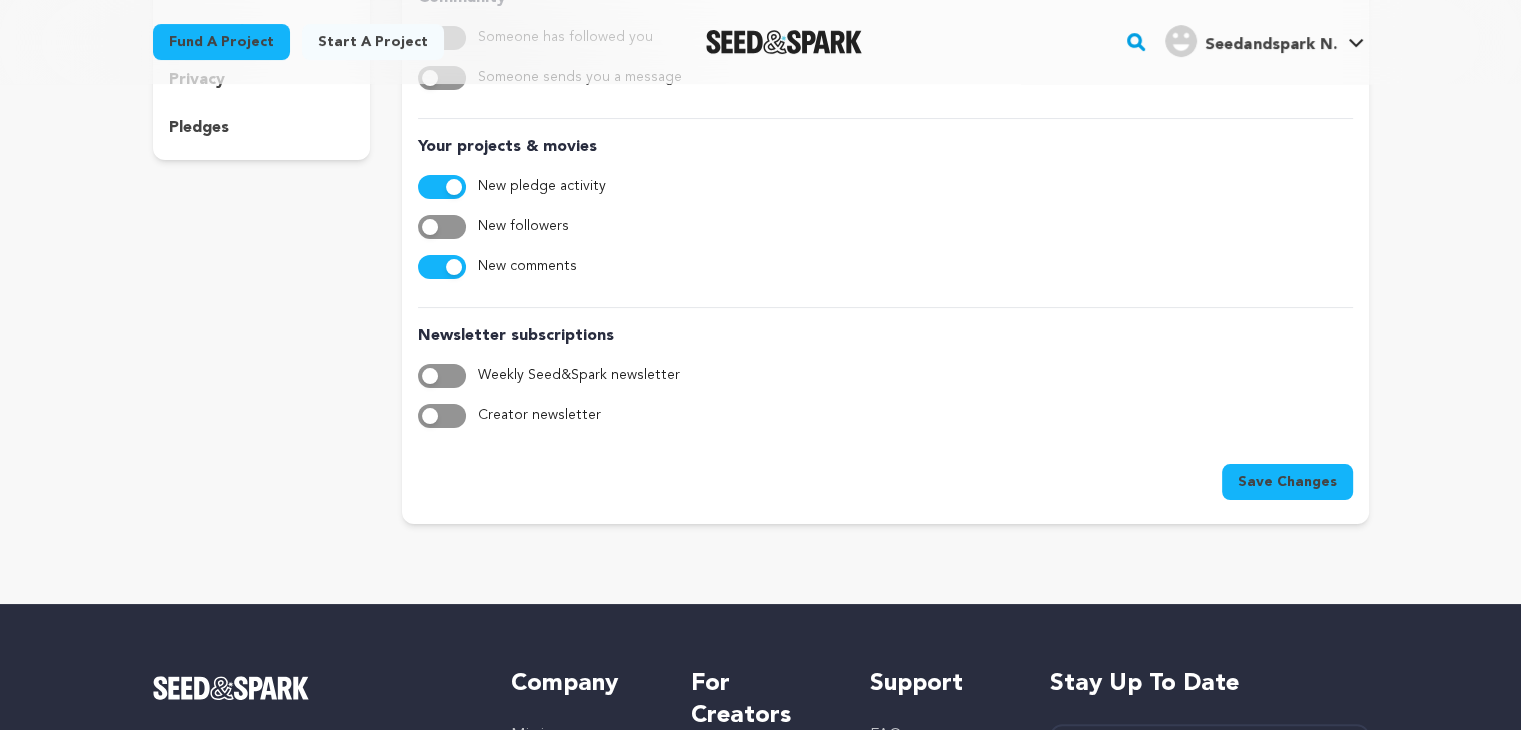 drag, startPoint x: 437, startPoint y: 264, endPoint x: 444, endPoint y: 197, distance: 67.36468 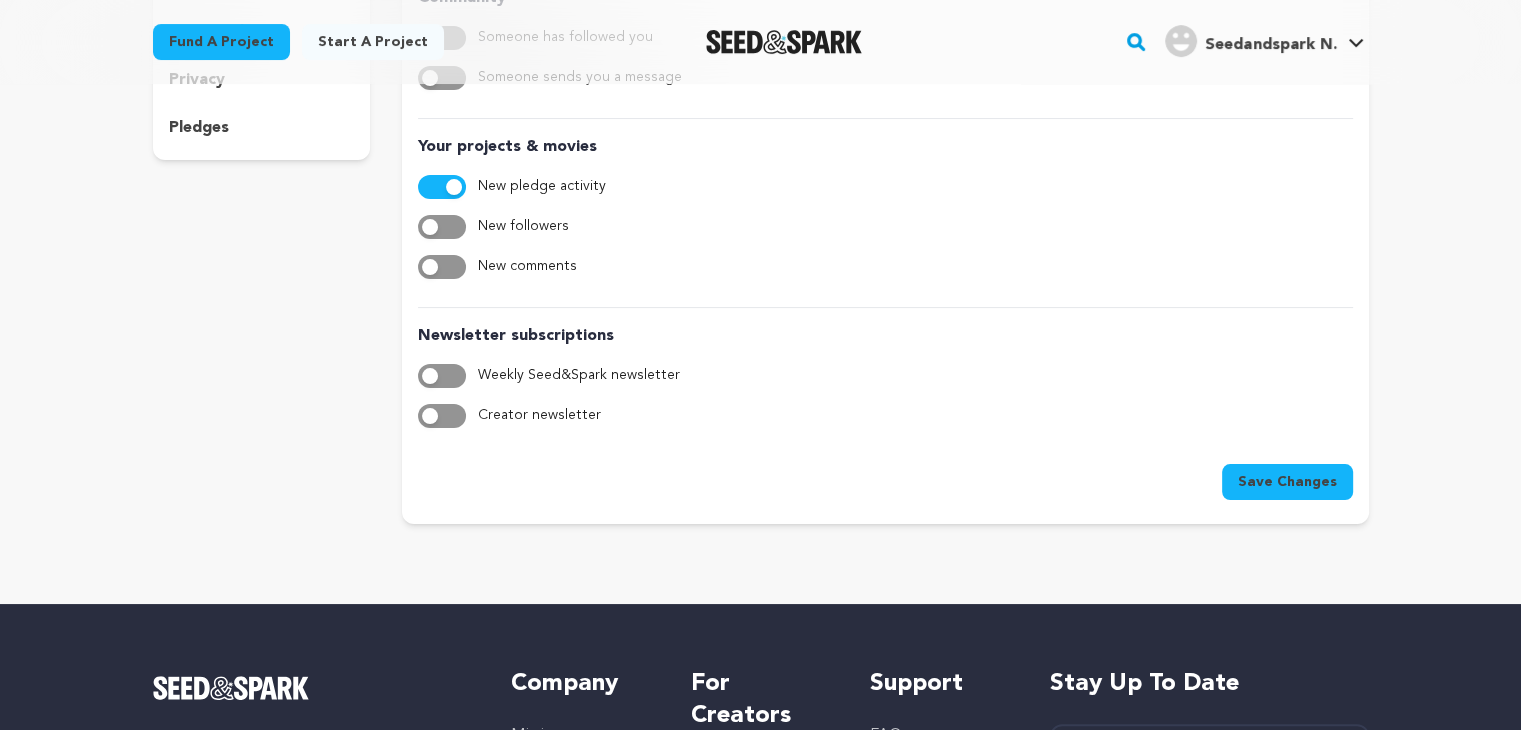 click at bounding box center [442, 187] 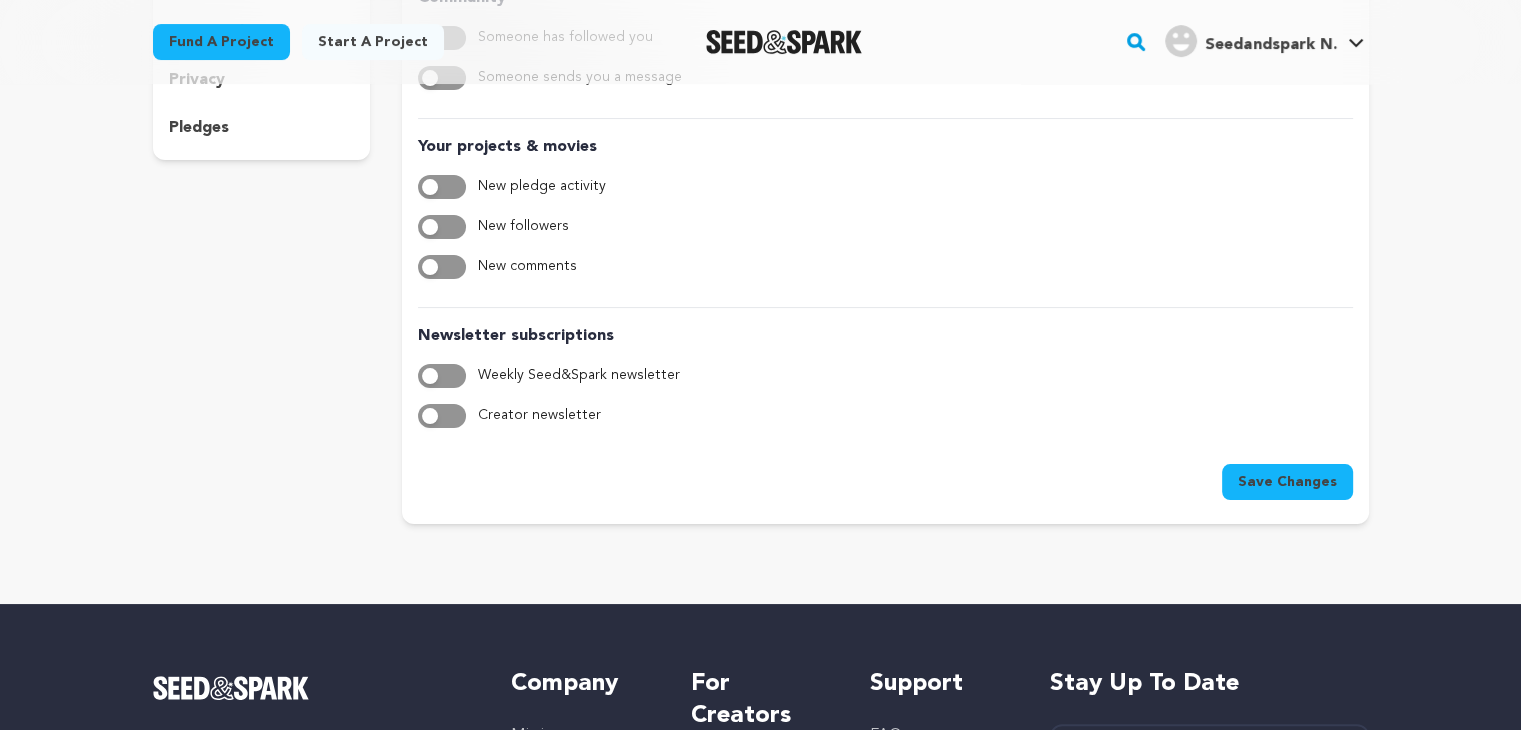 click on "Save Changes" at bounding box center (1287, 482) 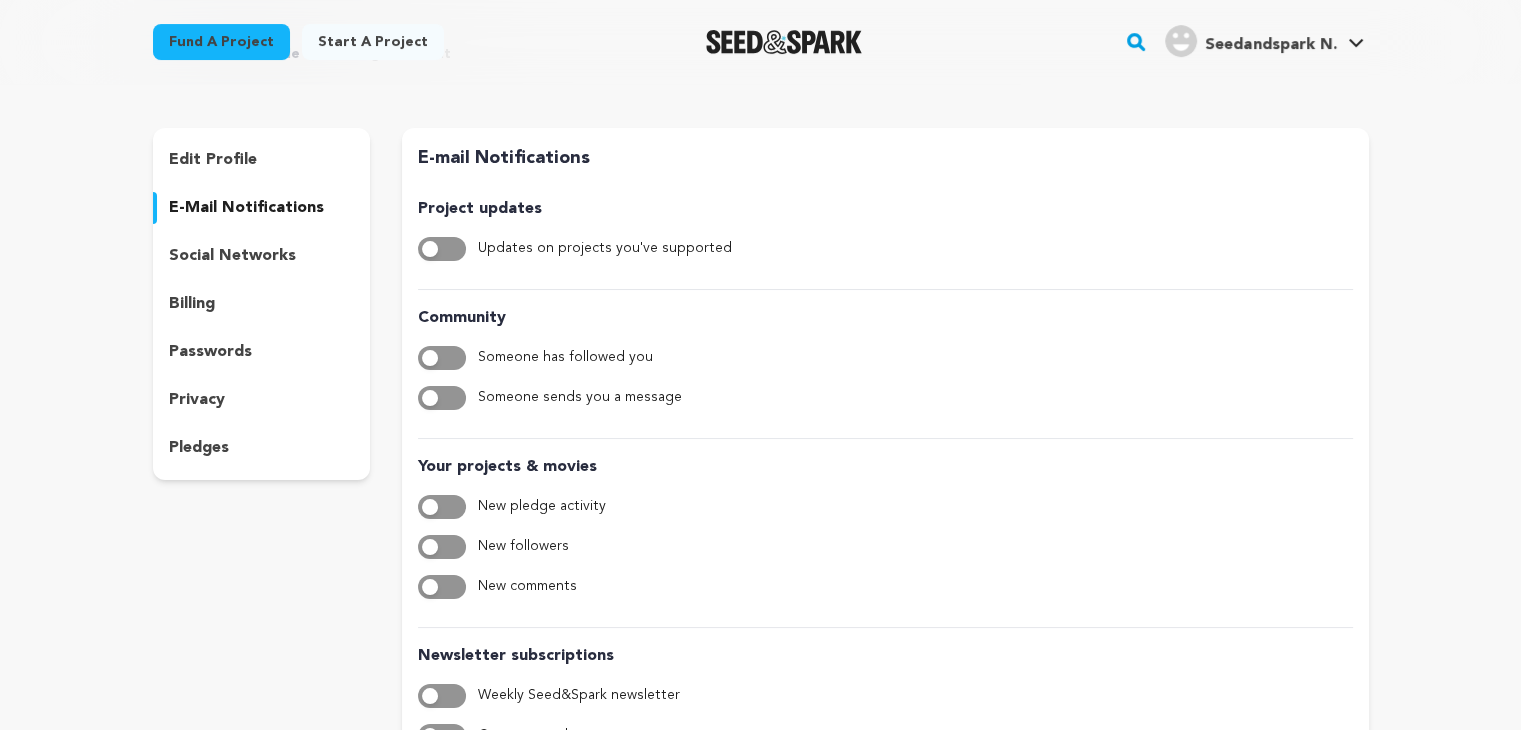 scroll, scrollTop: 0, scrollLeft: 0, axis: both 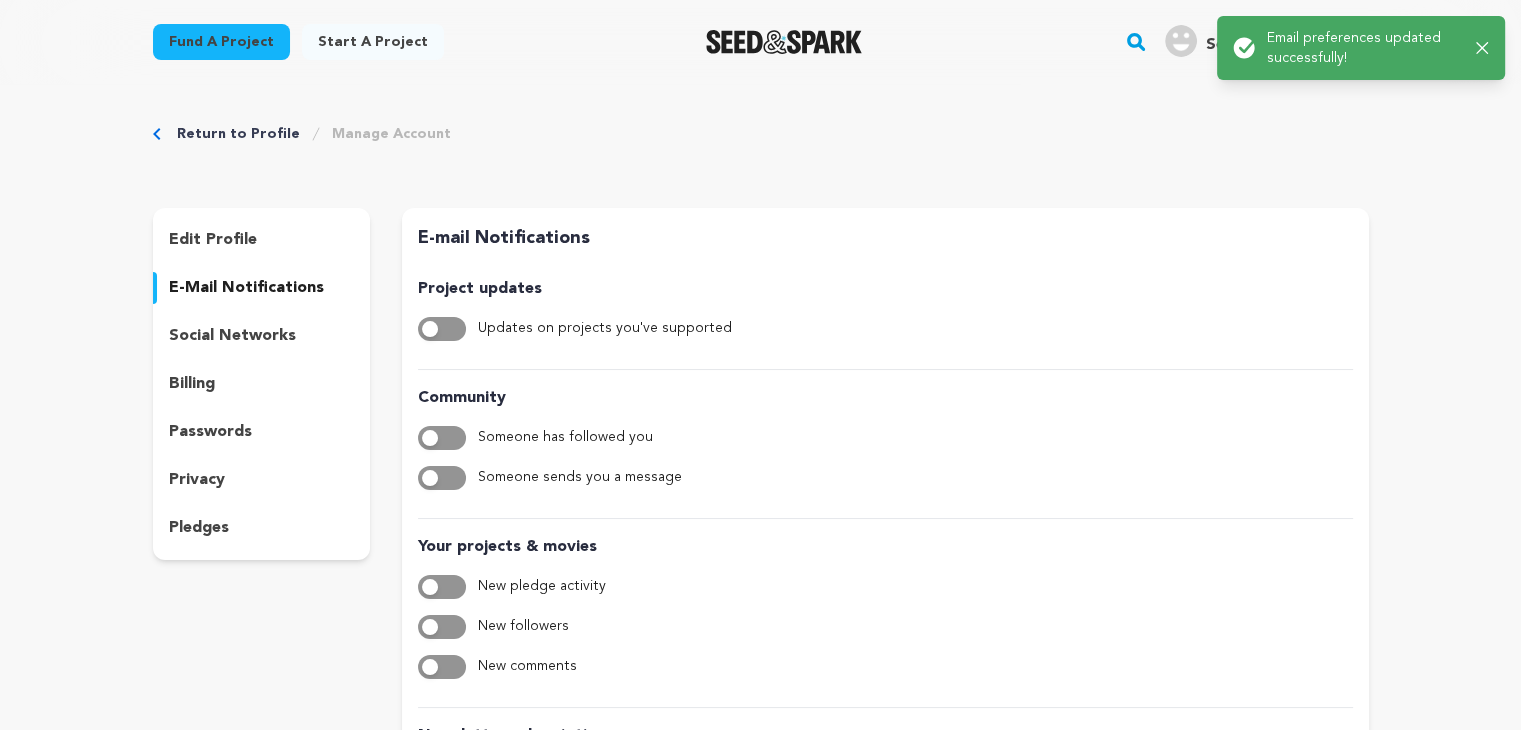 click on "social networks" at bounding box center [232, 336] 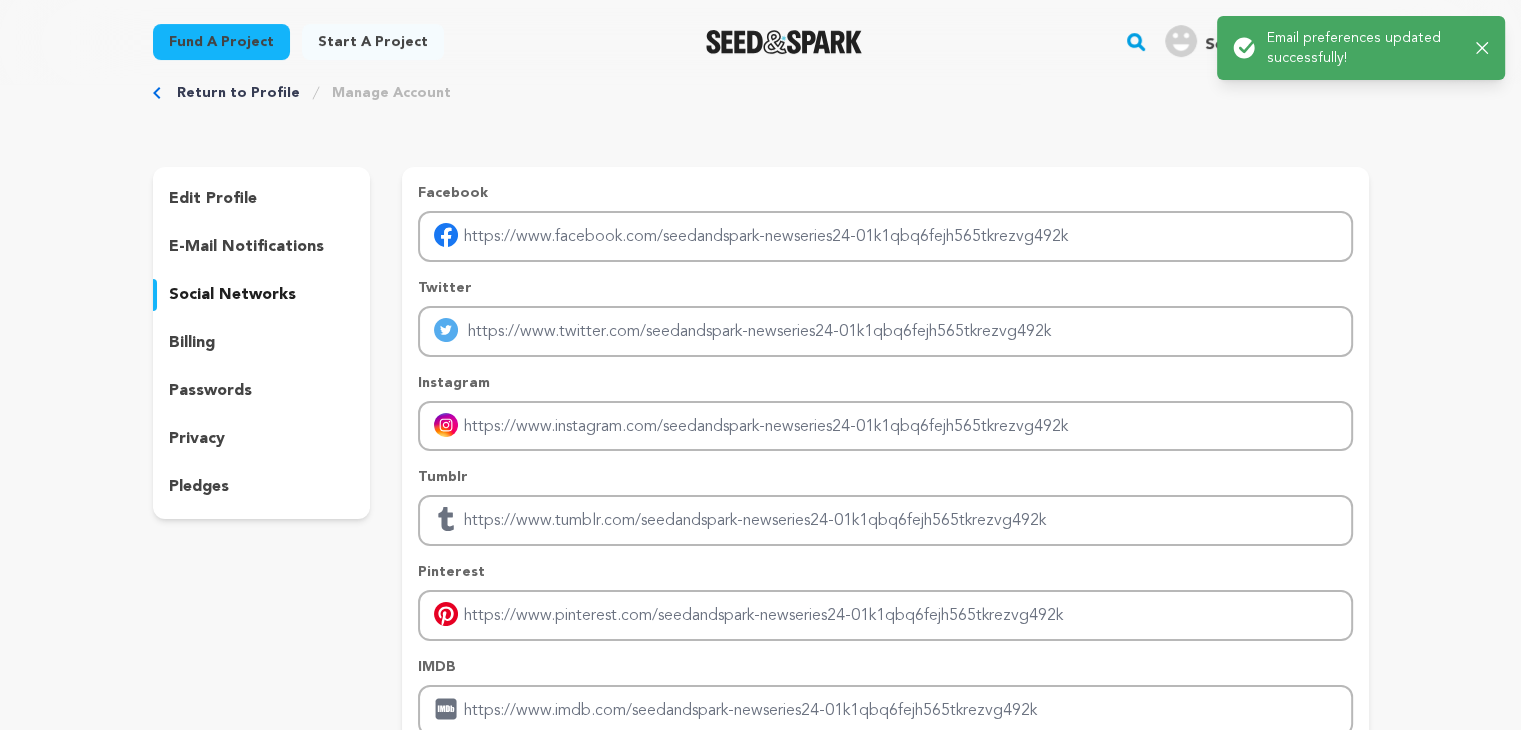 scroll, scrollTop: 0, scrollLeft: 0, axis: both 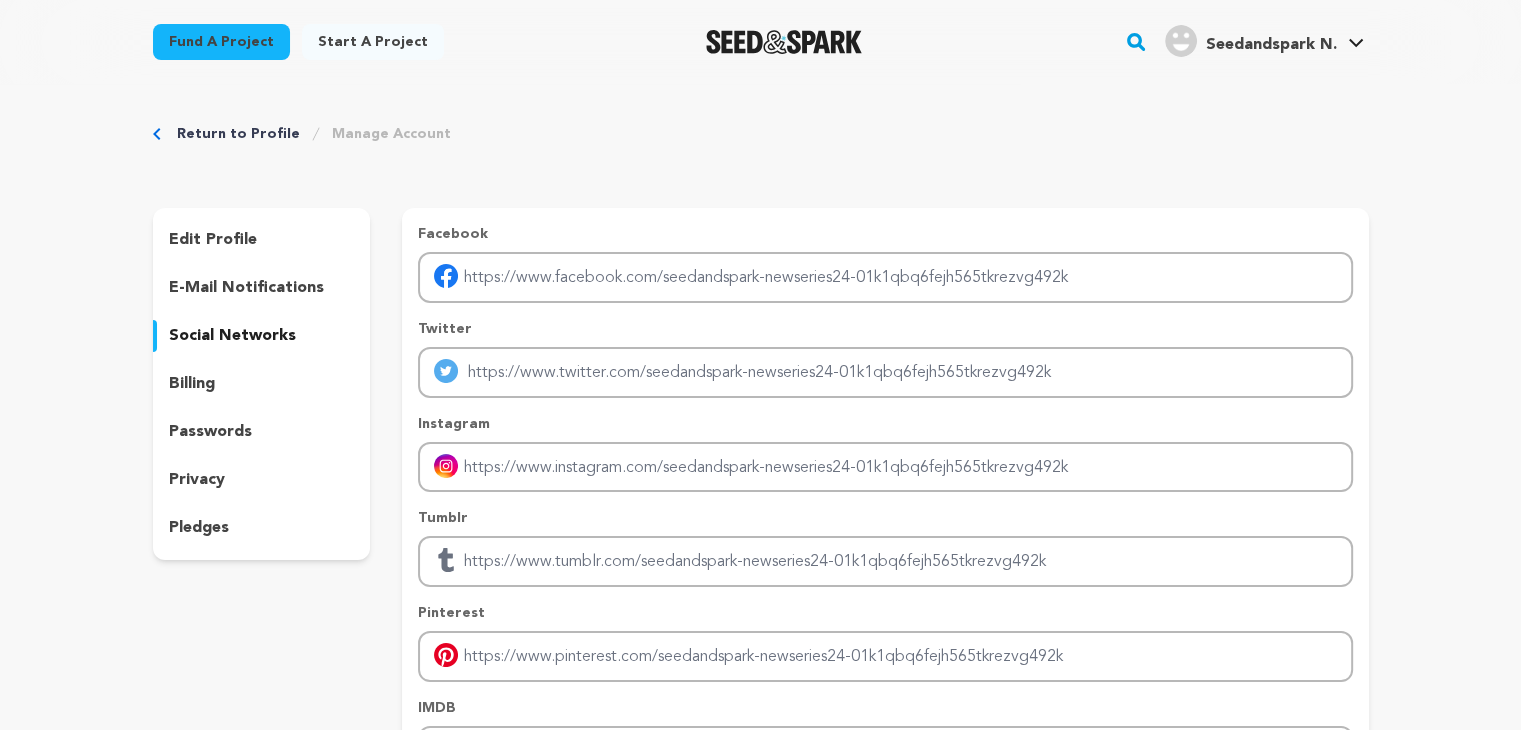click on "Seedandspark N." at bounding box center [1270, 45] 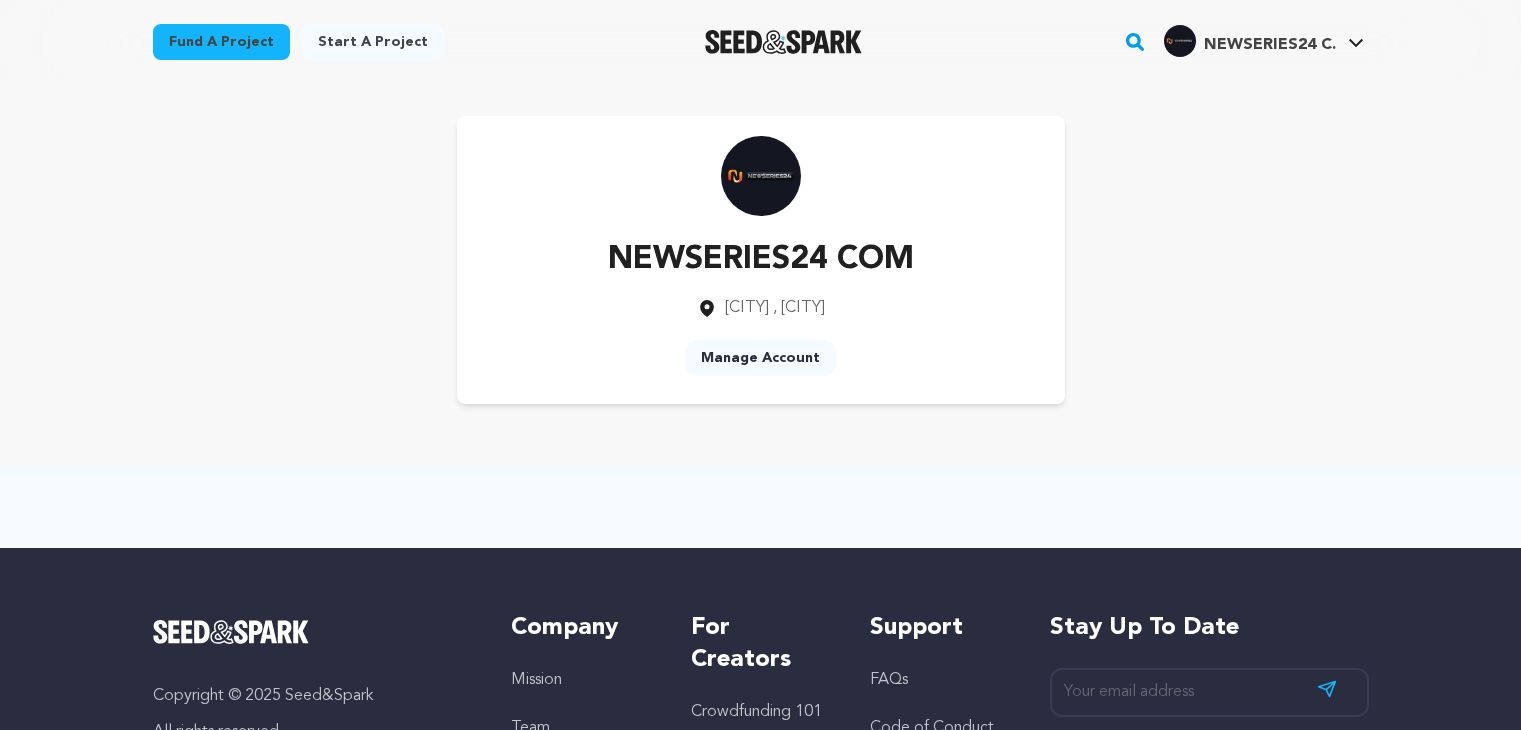 scroll, scrollTop: 0, scrollLeft: 0, axis: both 